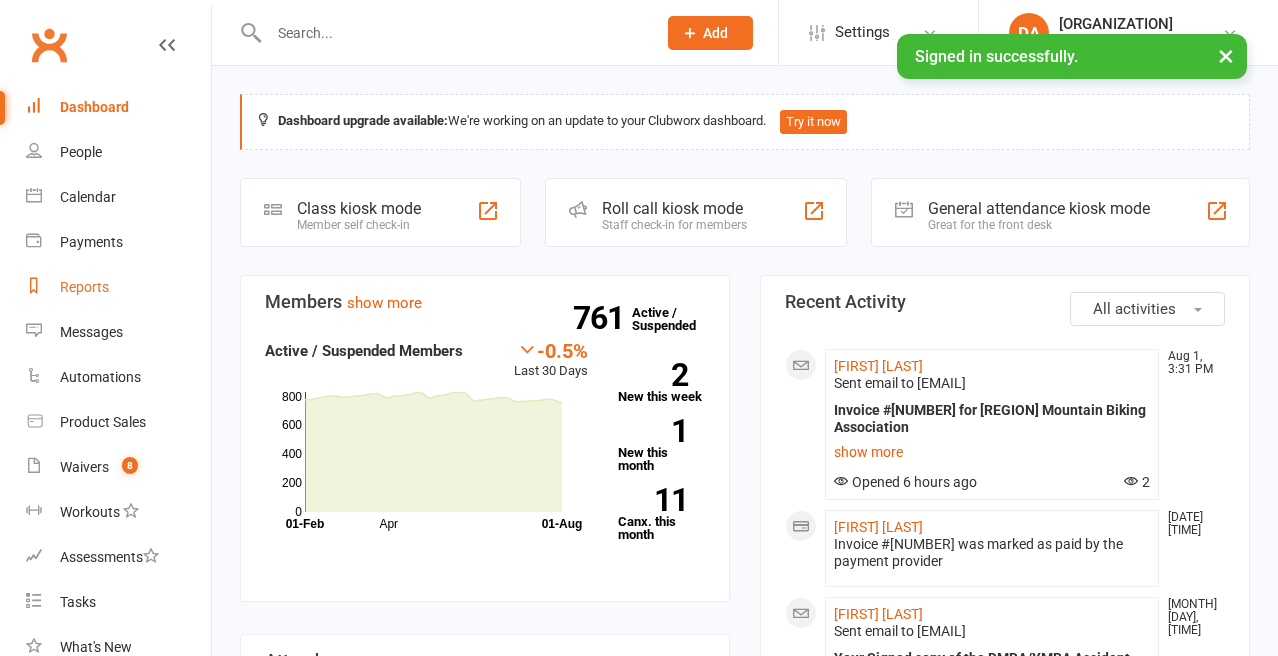 scroll, scrollTop: 0, scrollLeft: 0, axis: both 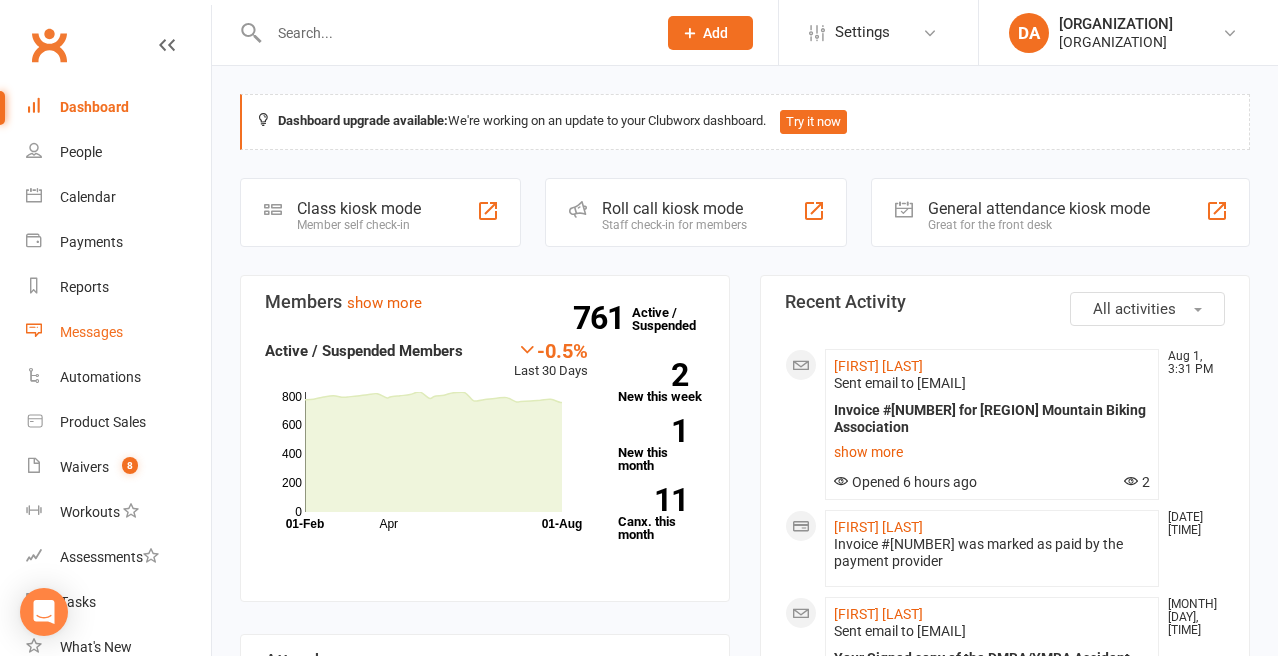 click on "Messages" at bounding box center [91, 332] 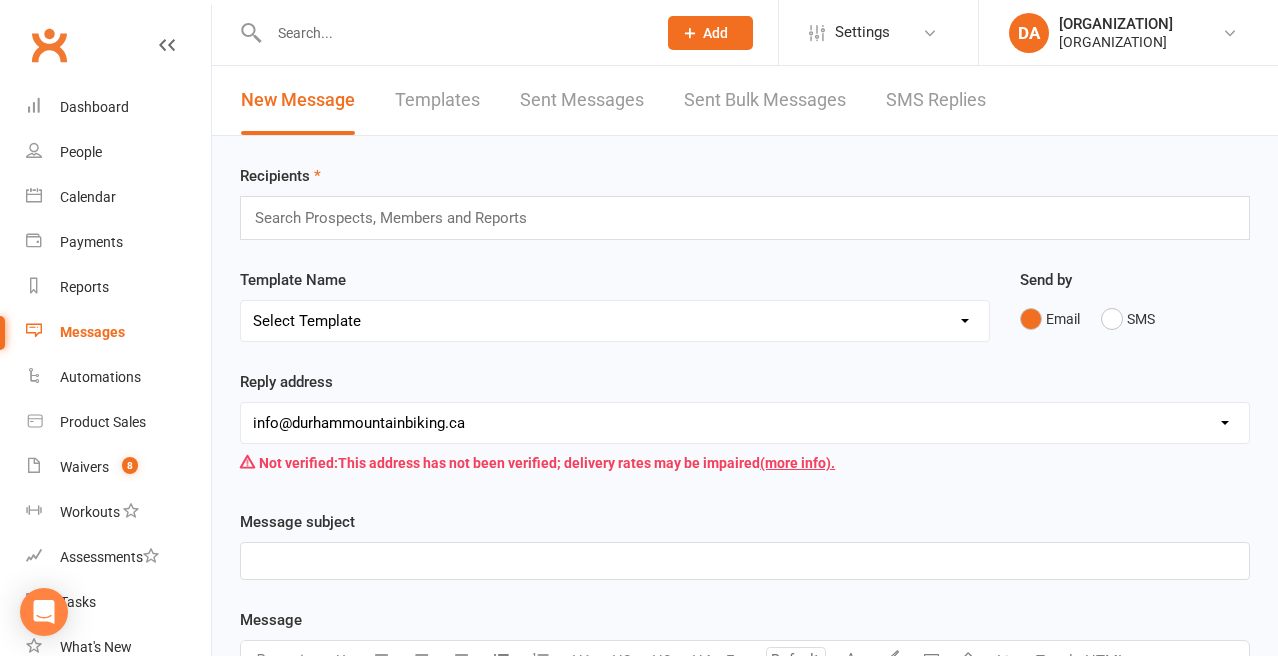 click on "Sent Messages" at bounding box center (582, 100) 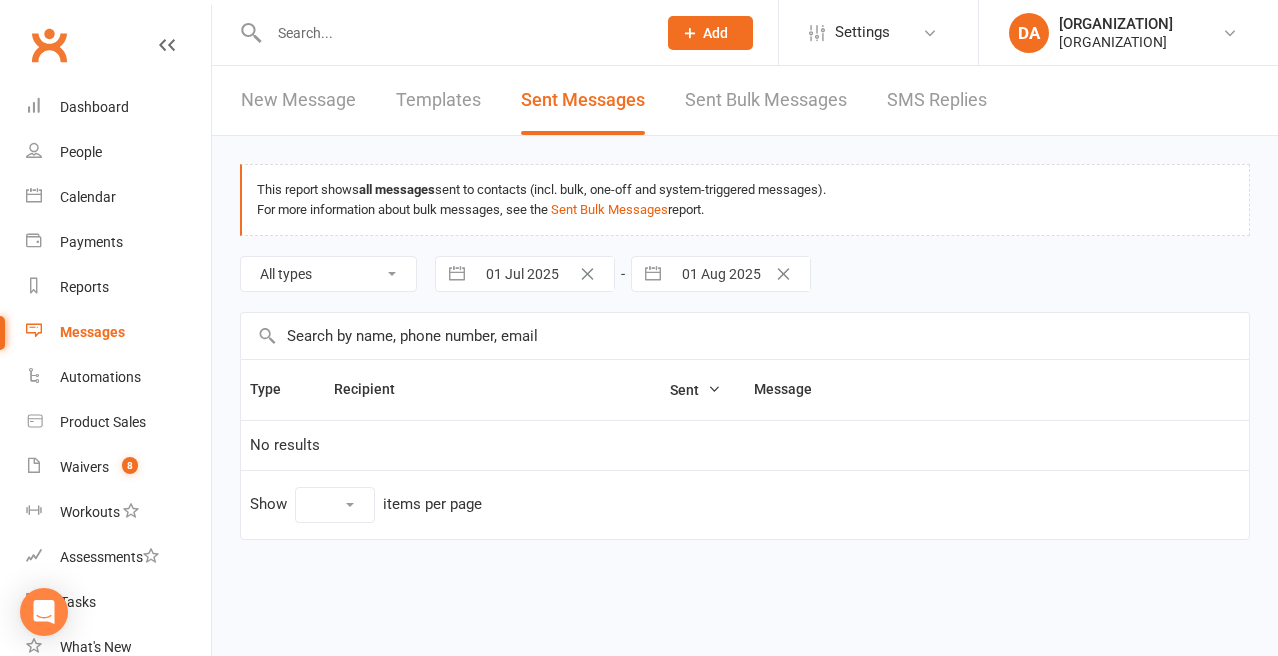 select on "10" 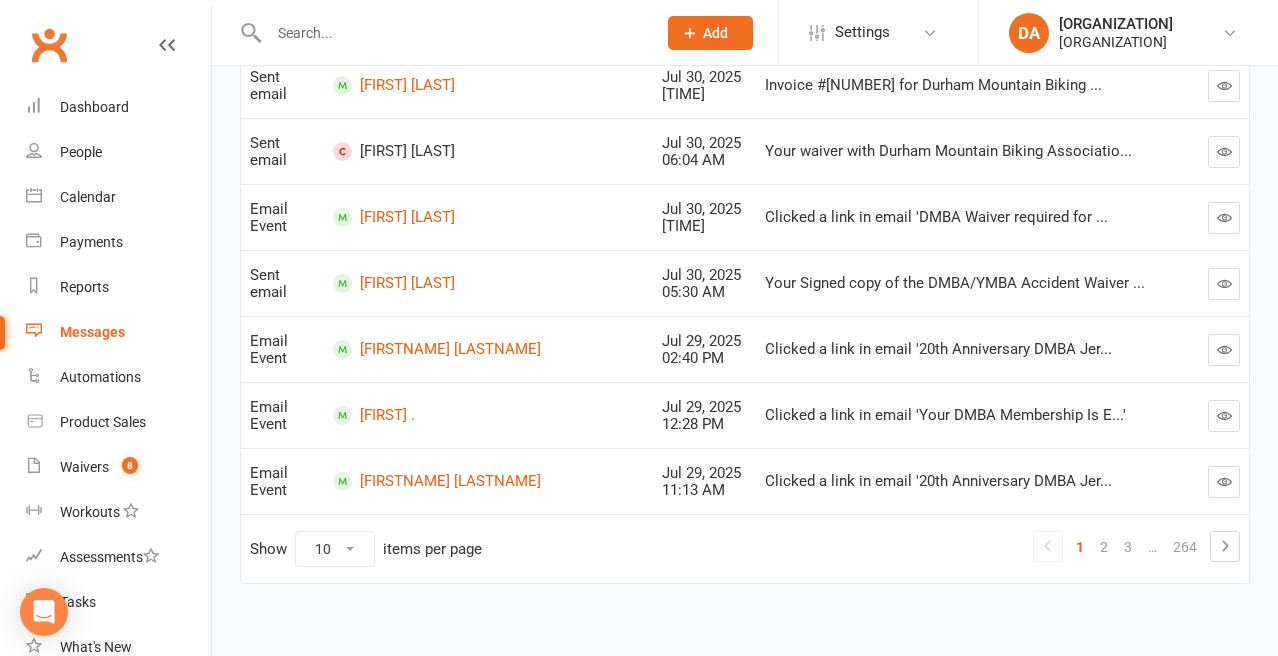 scroll, scrollTop: 579, scrollLeft: 0, axis: vertical 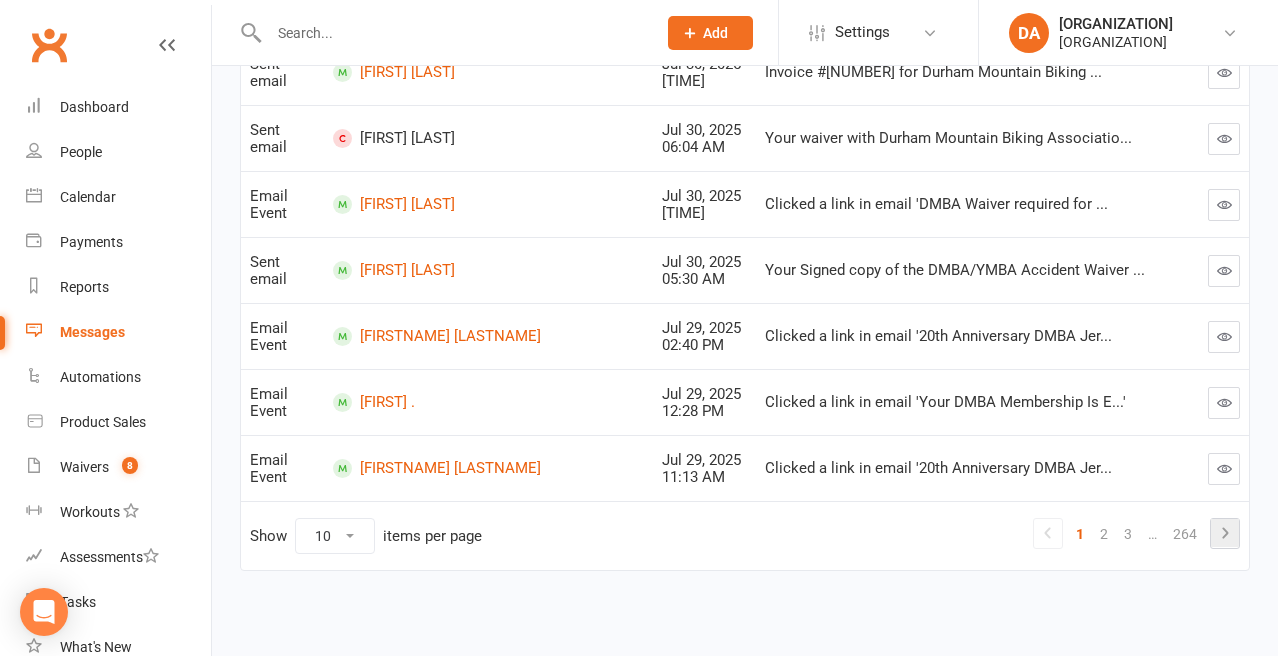 click 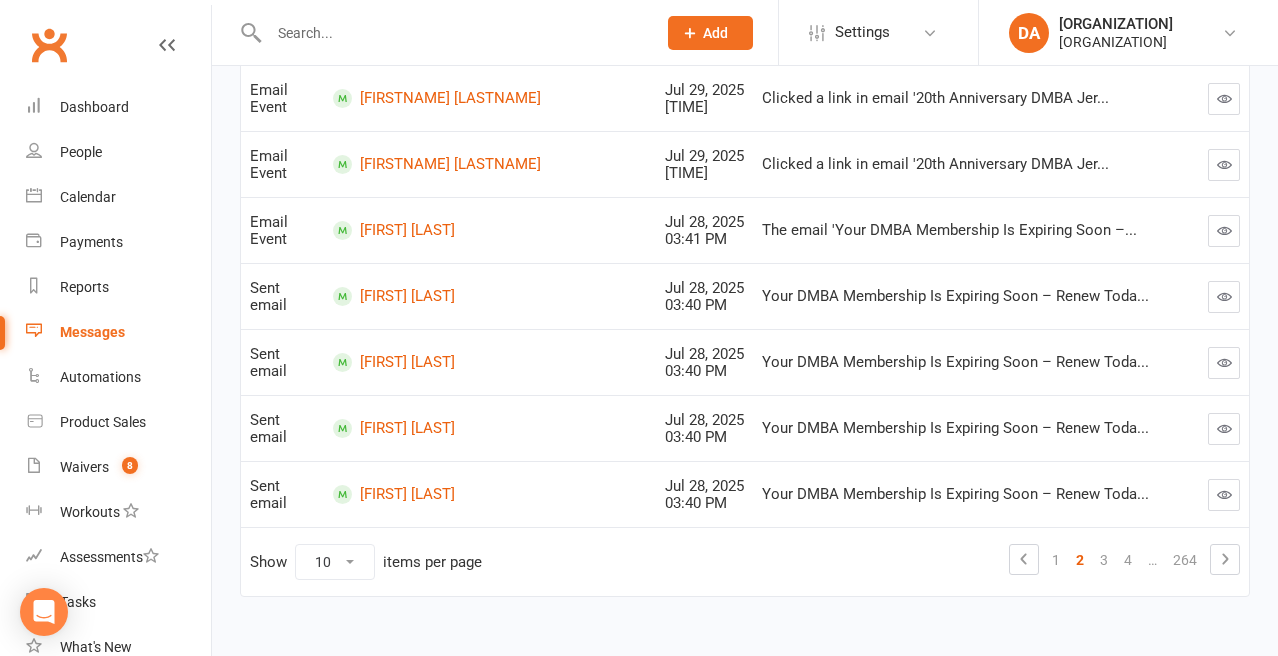 scroll, scrollTop: 0, scrollLeft: 0, axis: both 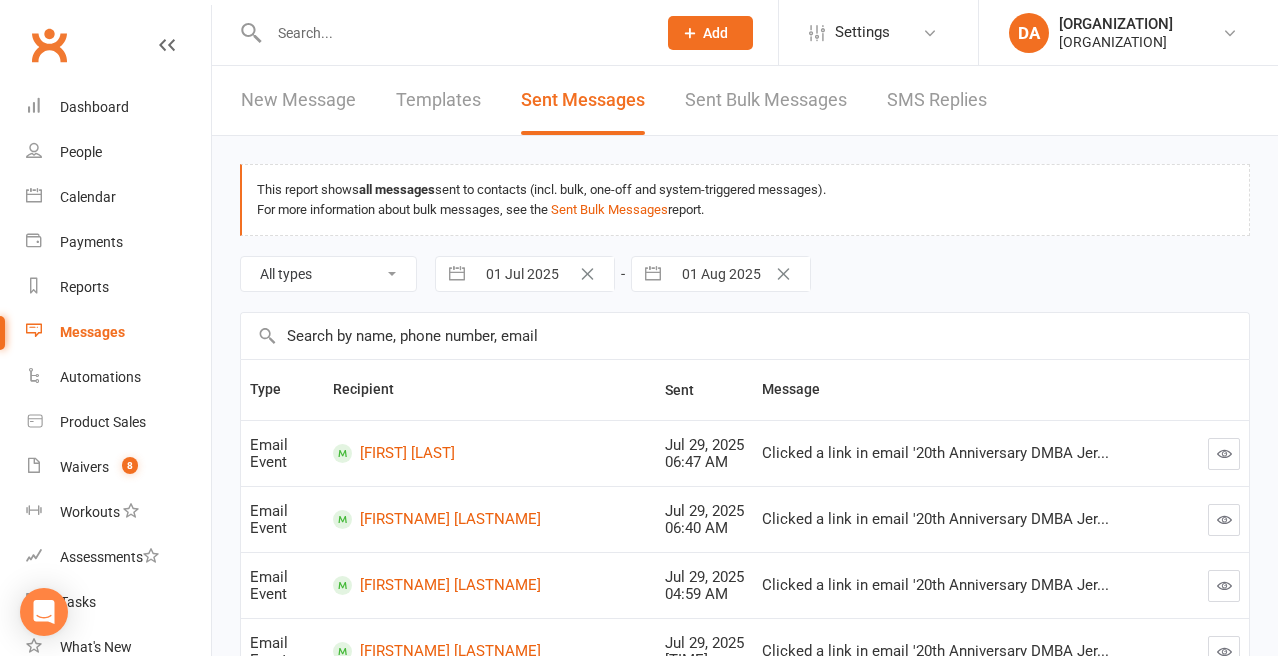 click on "Sent Bulk Messages" at bounding box center [766, 100] 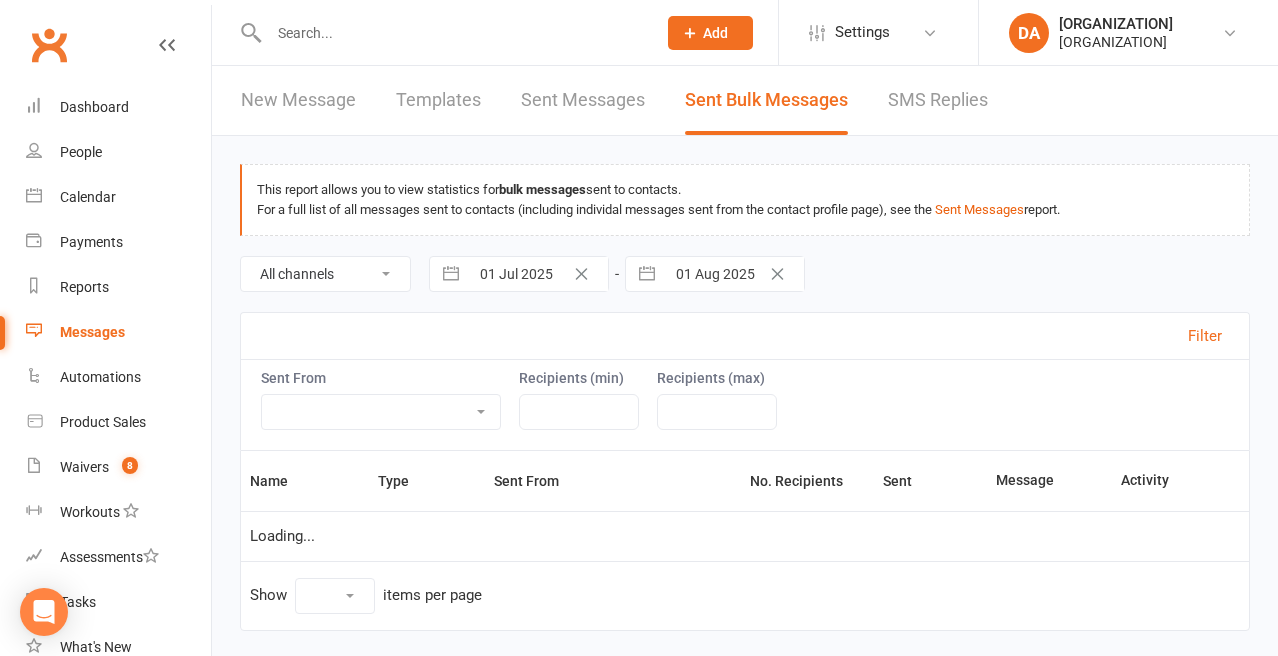select on "25" 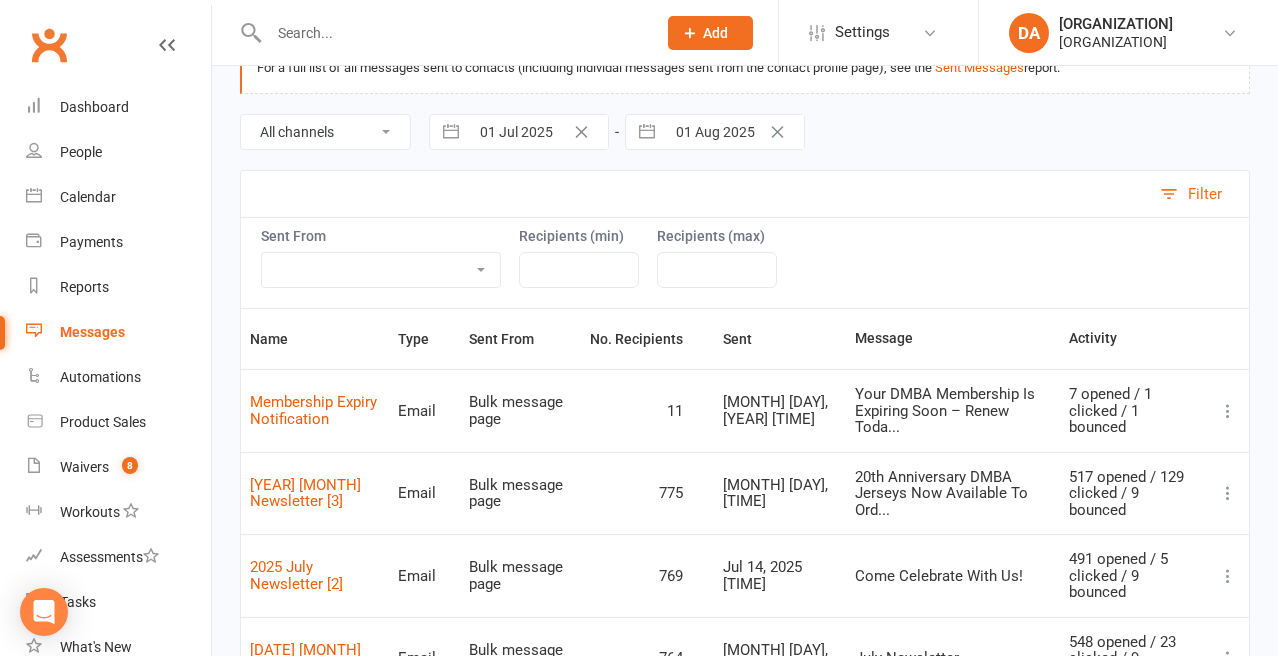 scroll, scrollTop: 141, scrollLeft: 0, axis: vertical 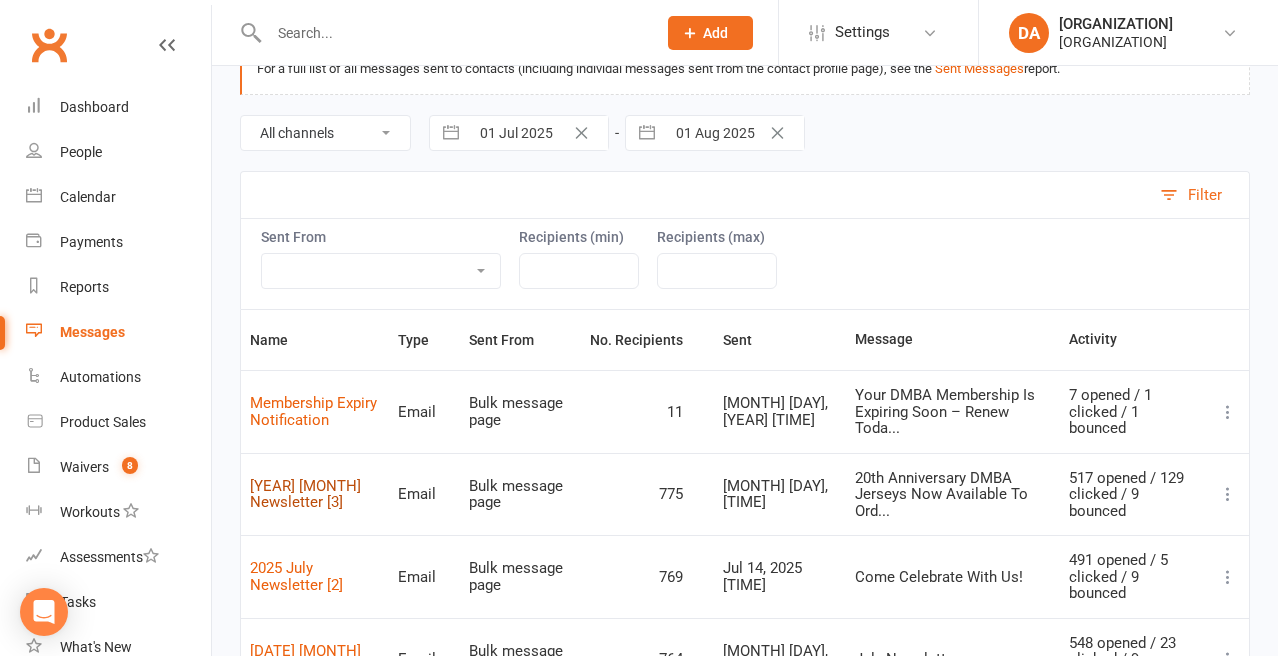click on "[YEAR] [MONTH] Newsletter [3]" at bounding box center [305, 494] 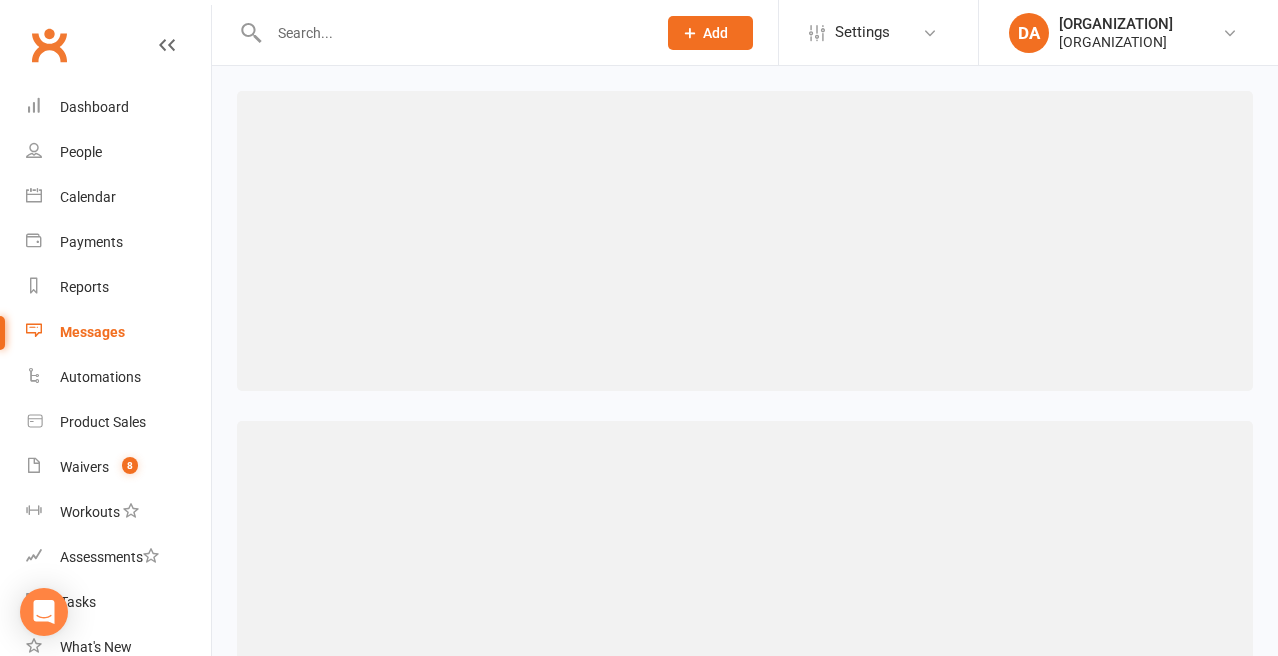 select on "100" 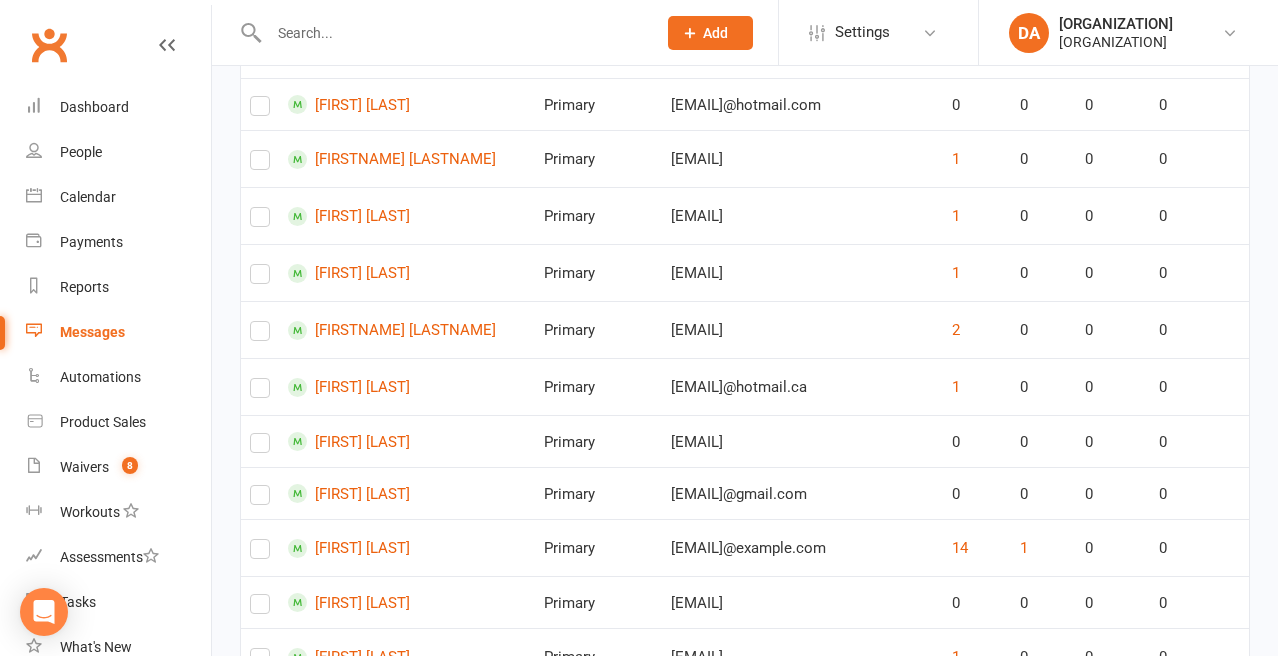 scroll, scrollTop: 0, scrollLeft: 0, axis: both 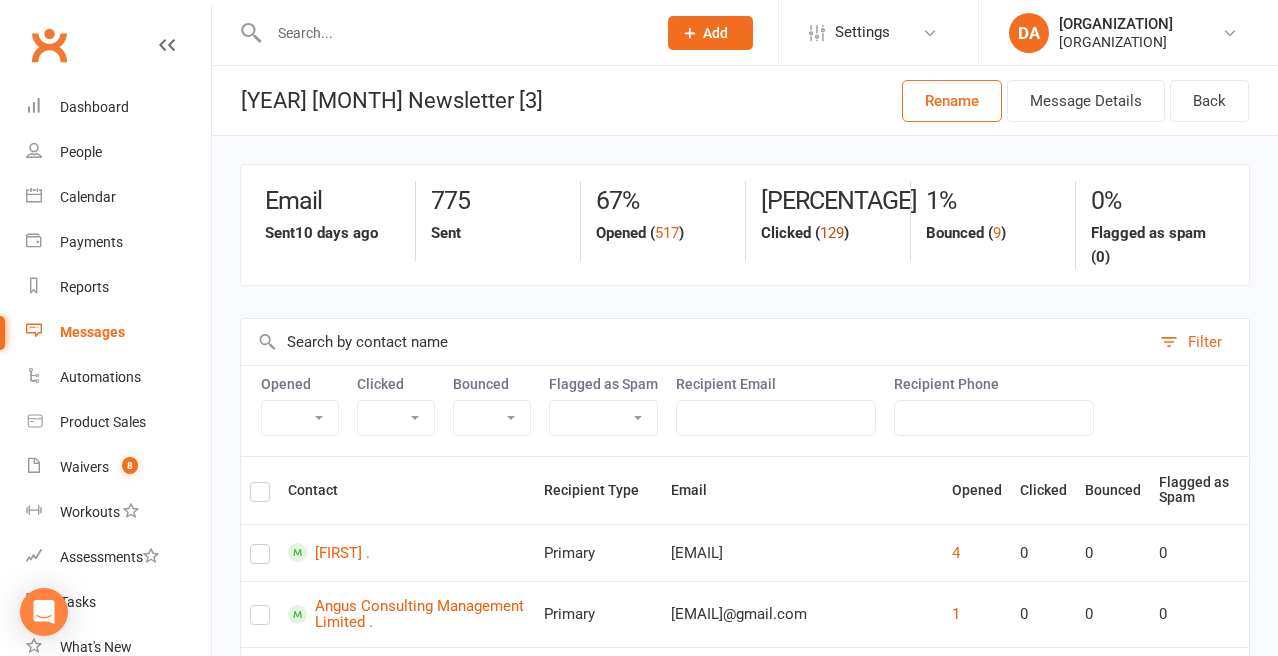 click on "129" at bounding box center [832, 233] 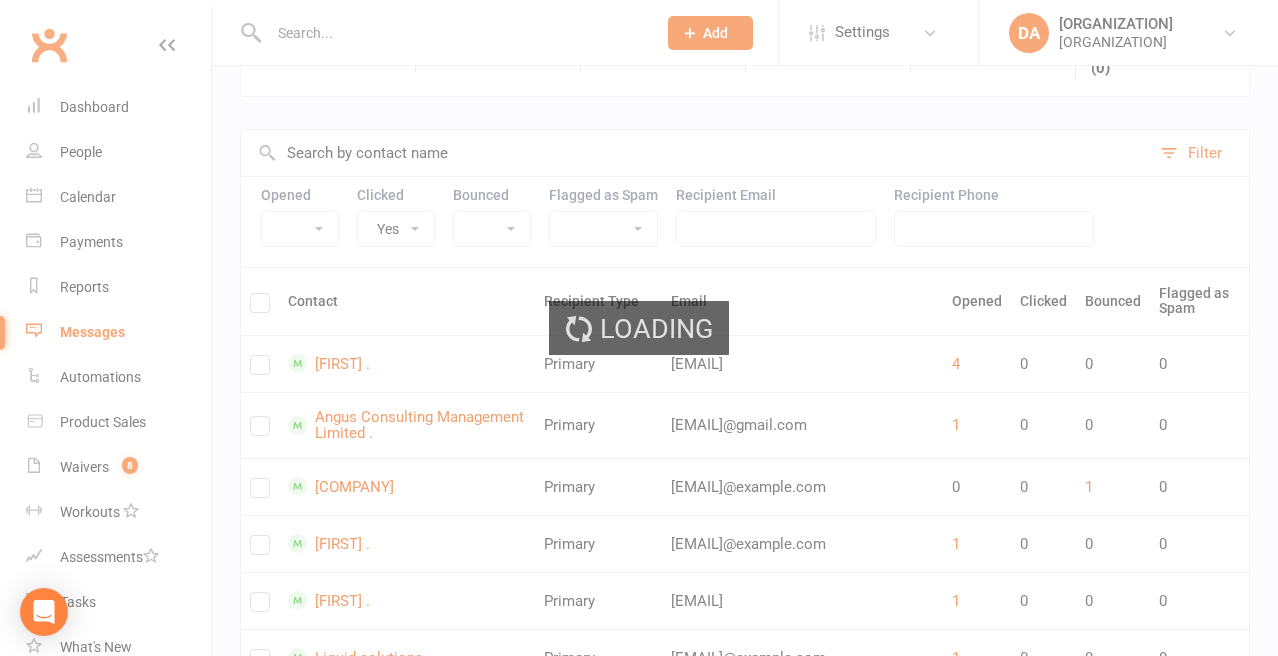 scroll, scrollTop: 318, scrollLeft: 0, axis: vertical 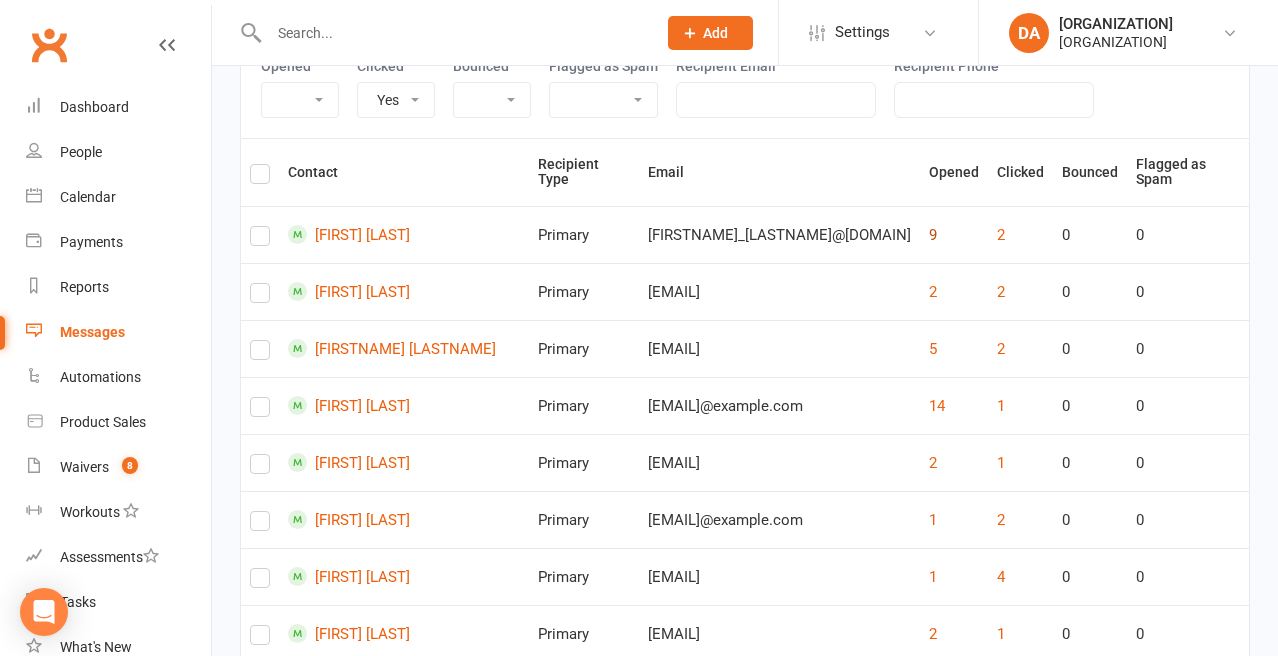 click on "9" at bounding box center (933, 235) 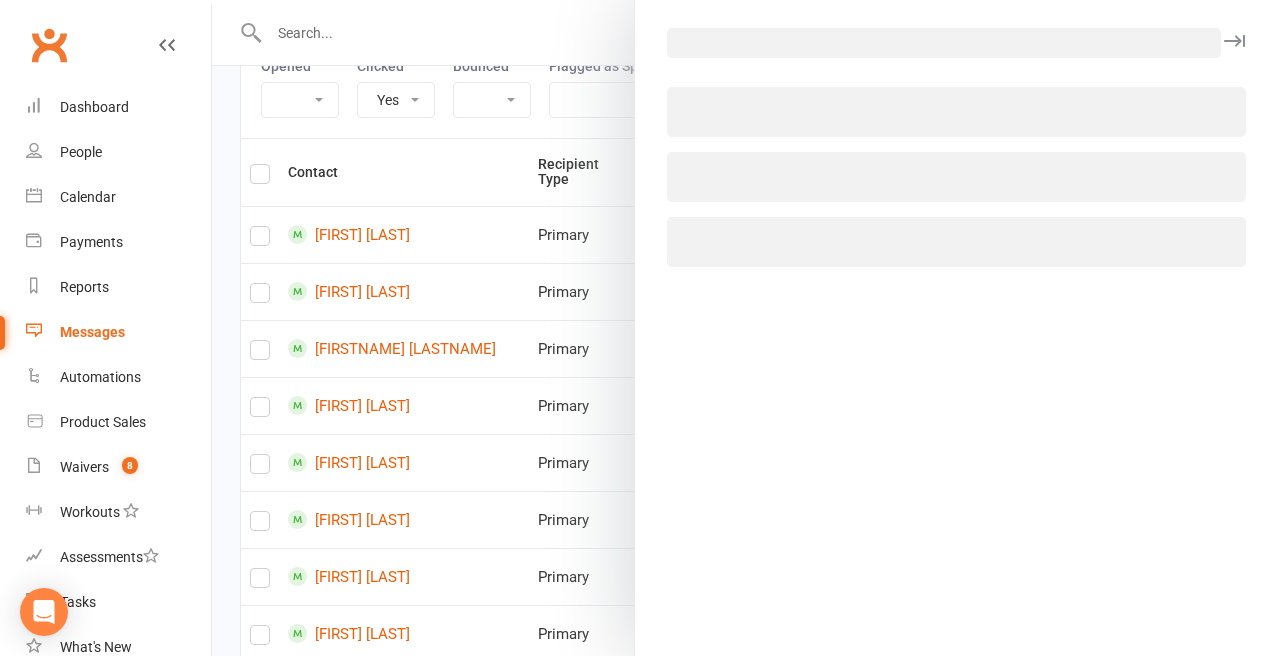 select on "email_open_event" 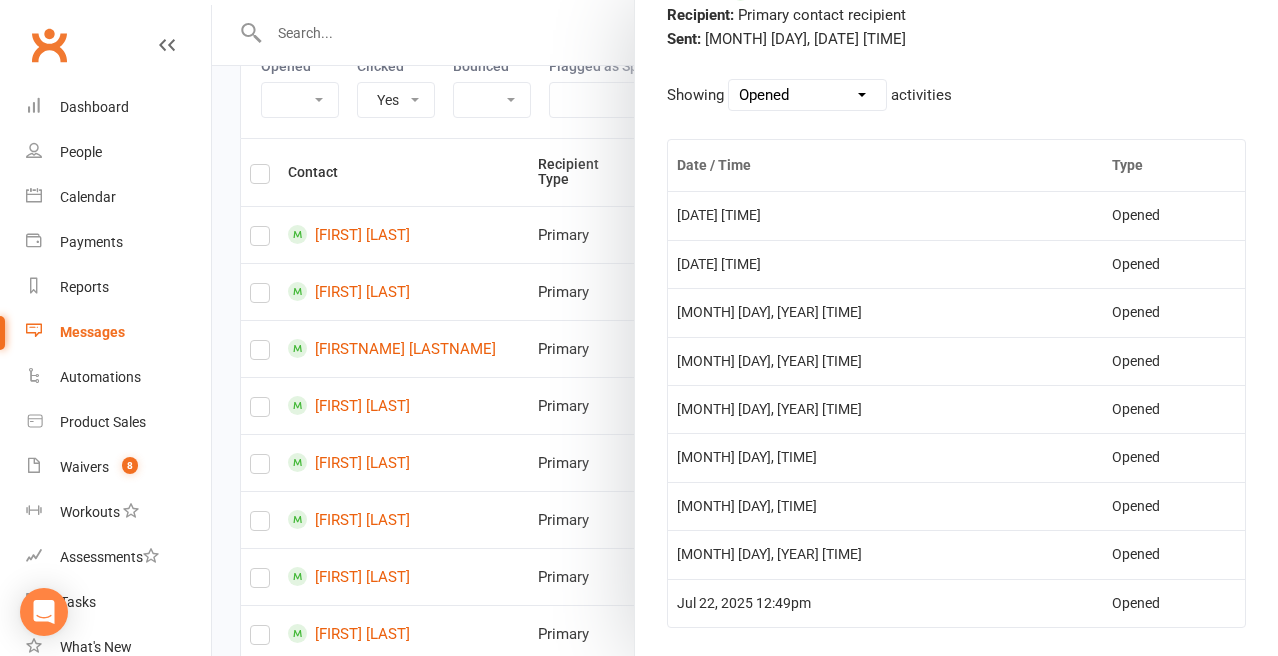 scroll, scrollTop: 0, scrollLeft: 0, axis: both 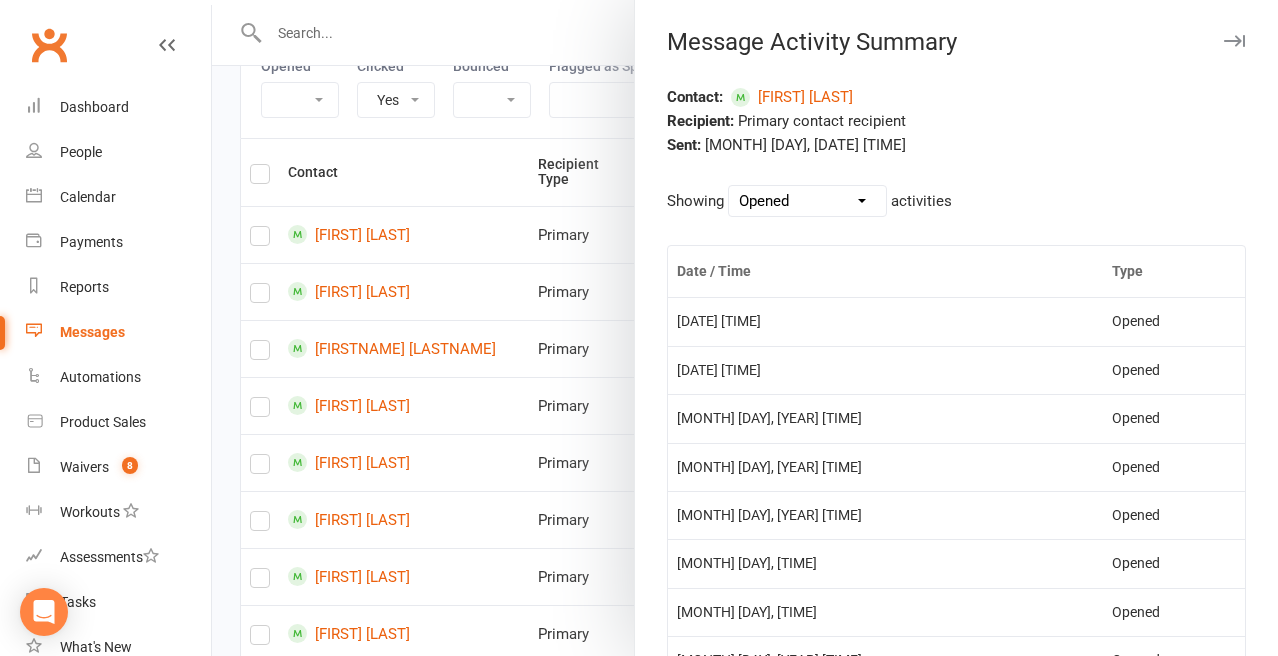 click at bounding box center (1234, 41) 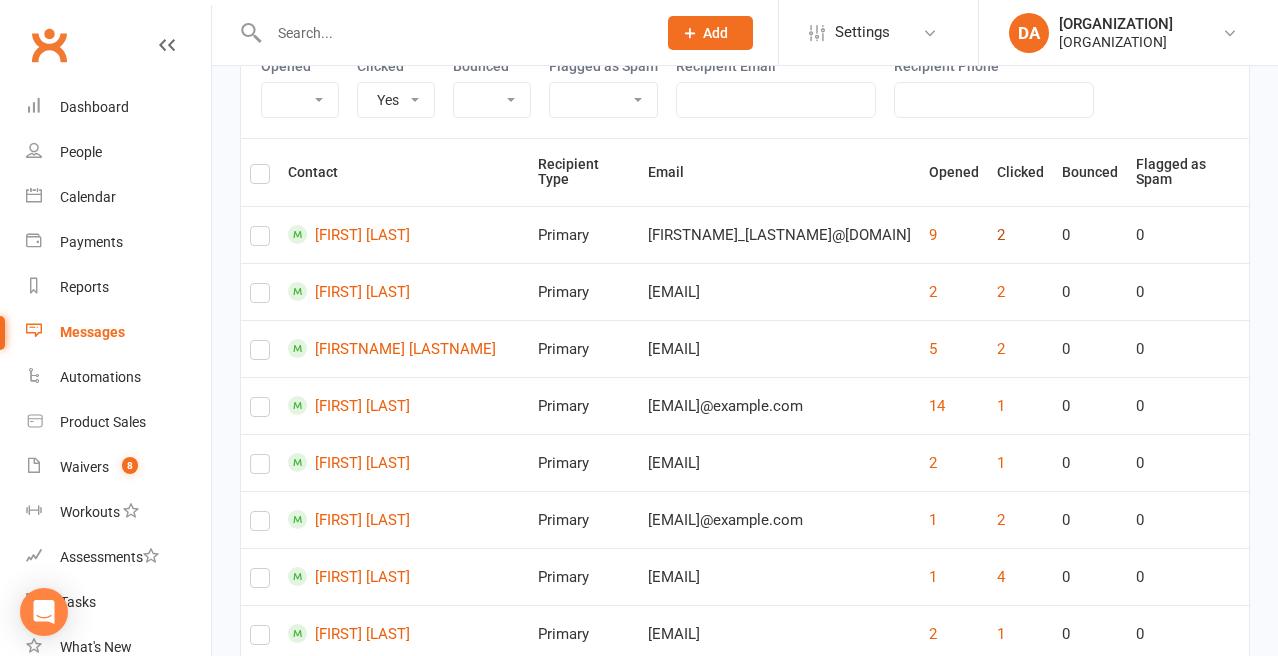 click on "2" at bounding box center (1001, 235) 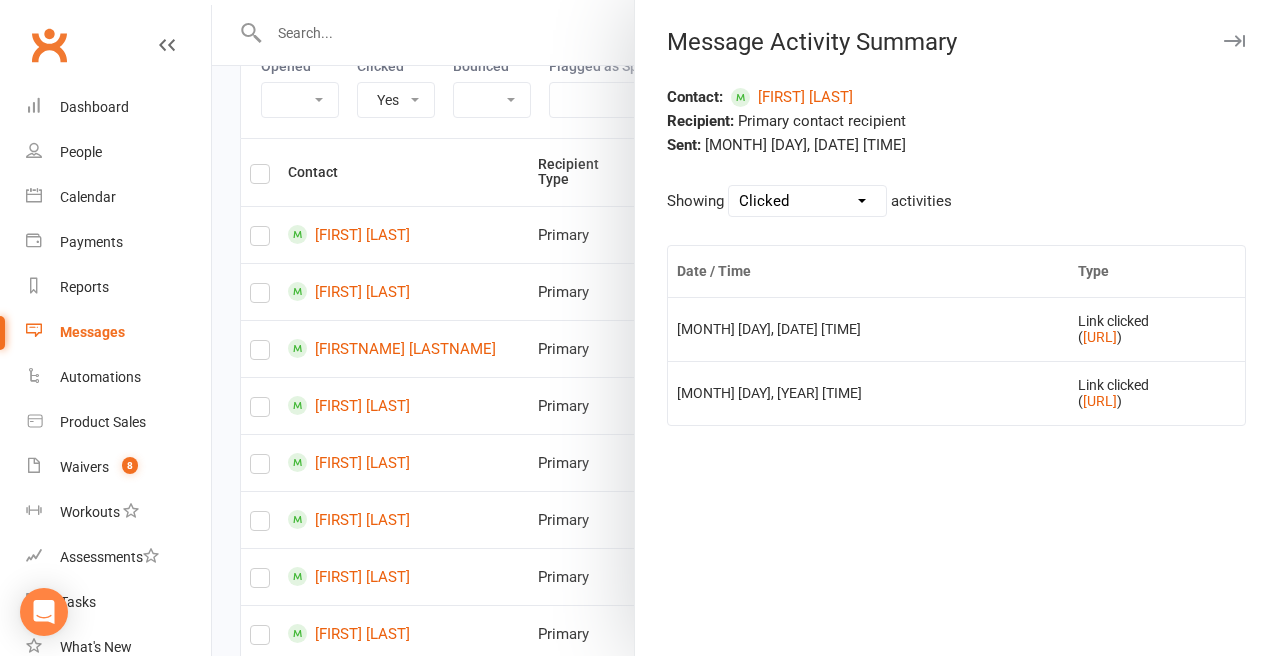 click at bounding box center [1234, 41] 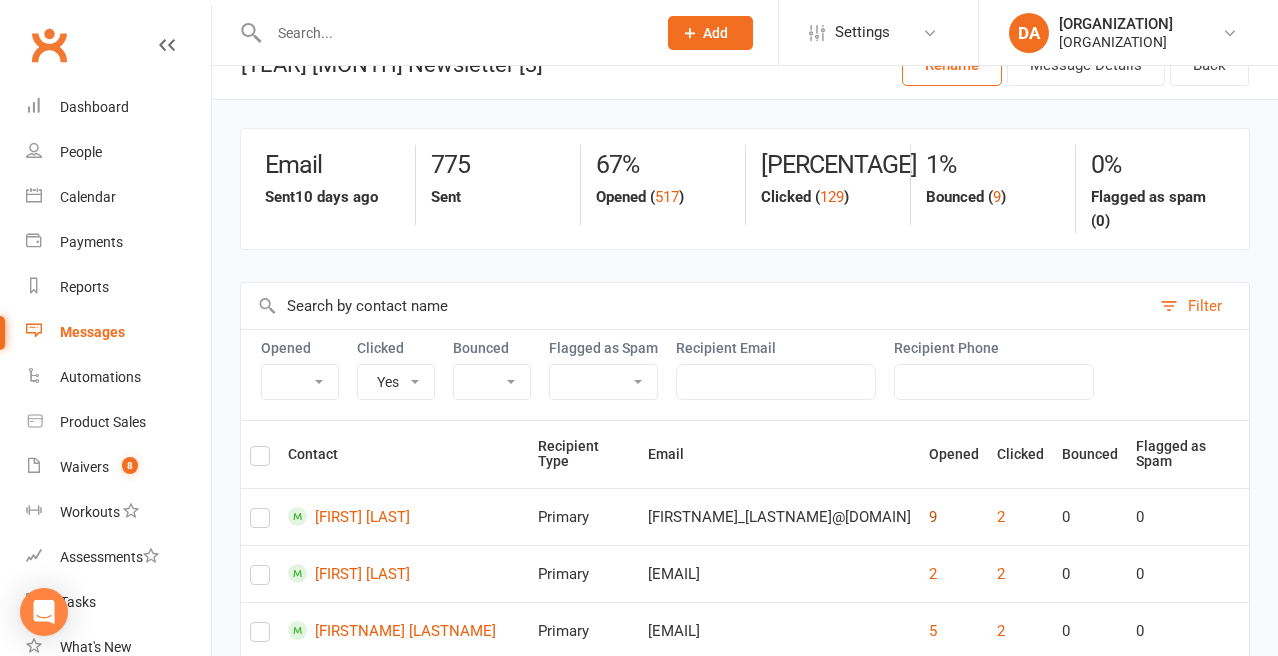 scroll, scrollTop: 6, scrollLeft: 0, axis: vertical 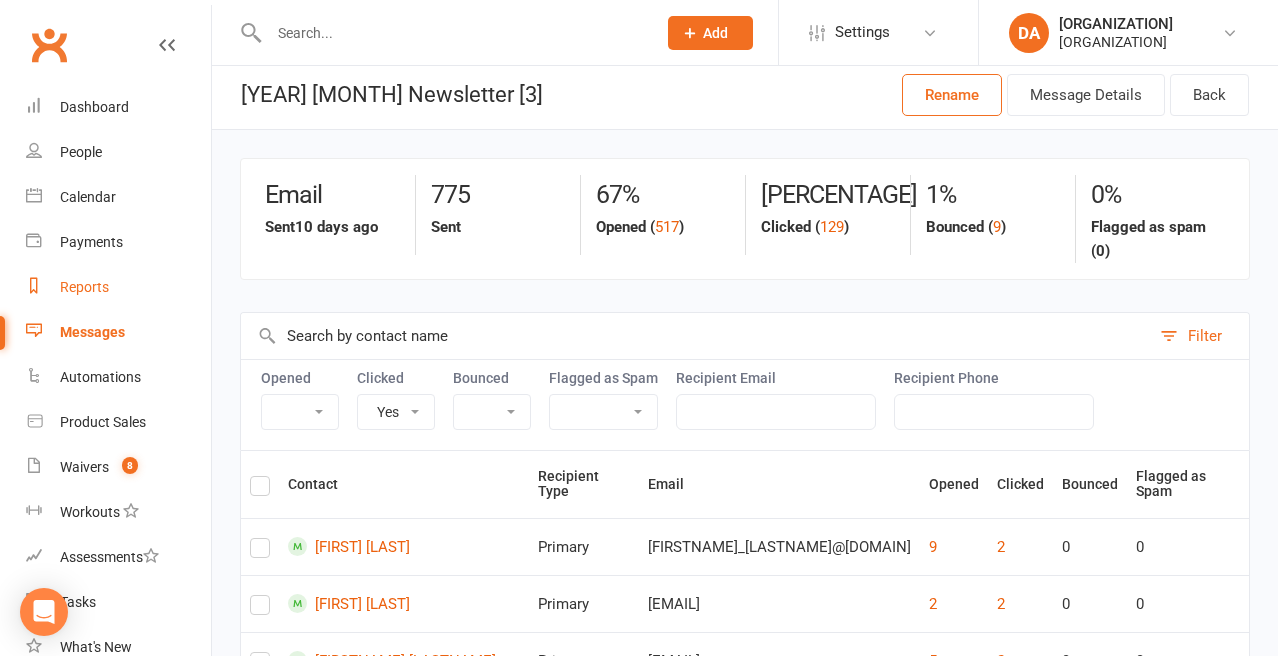 click on "Reports" at bounding box center [84, 287] 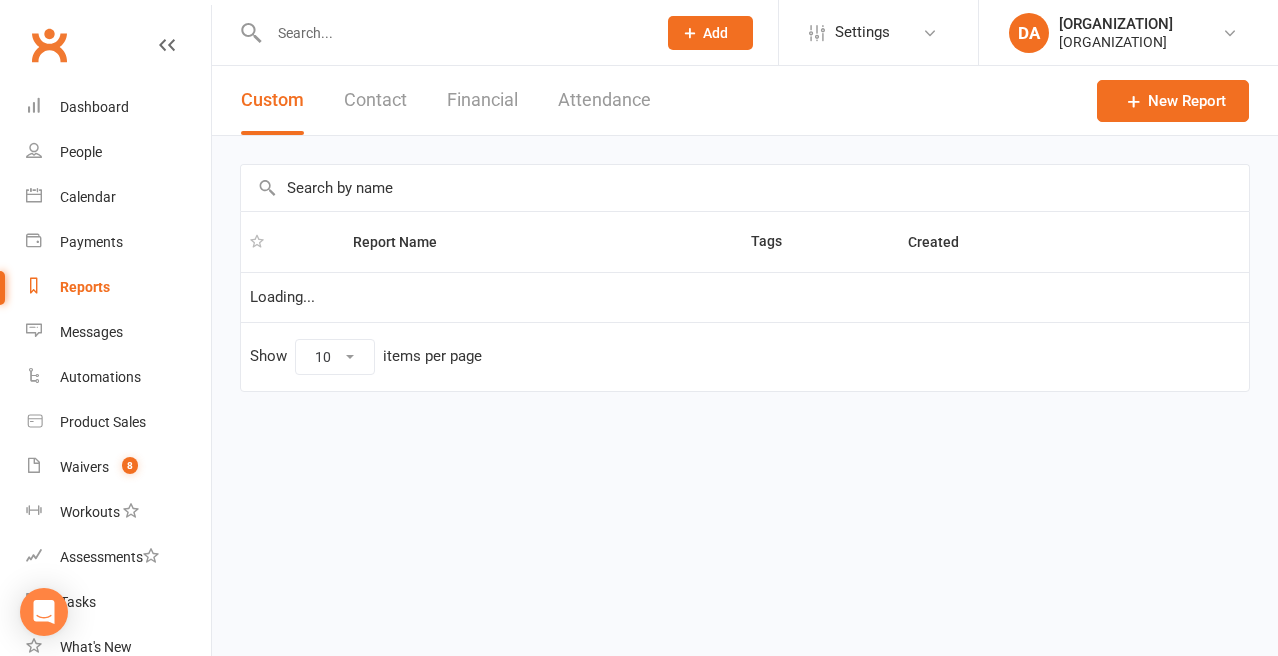 scroll, scrollTop: 0, scrollLeft: 0, axis: both 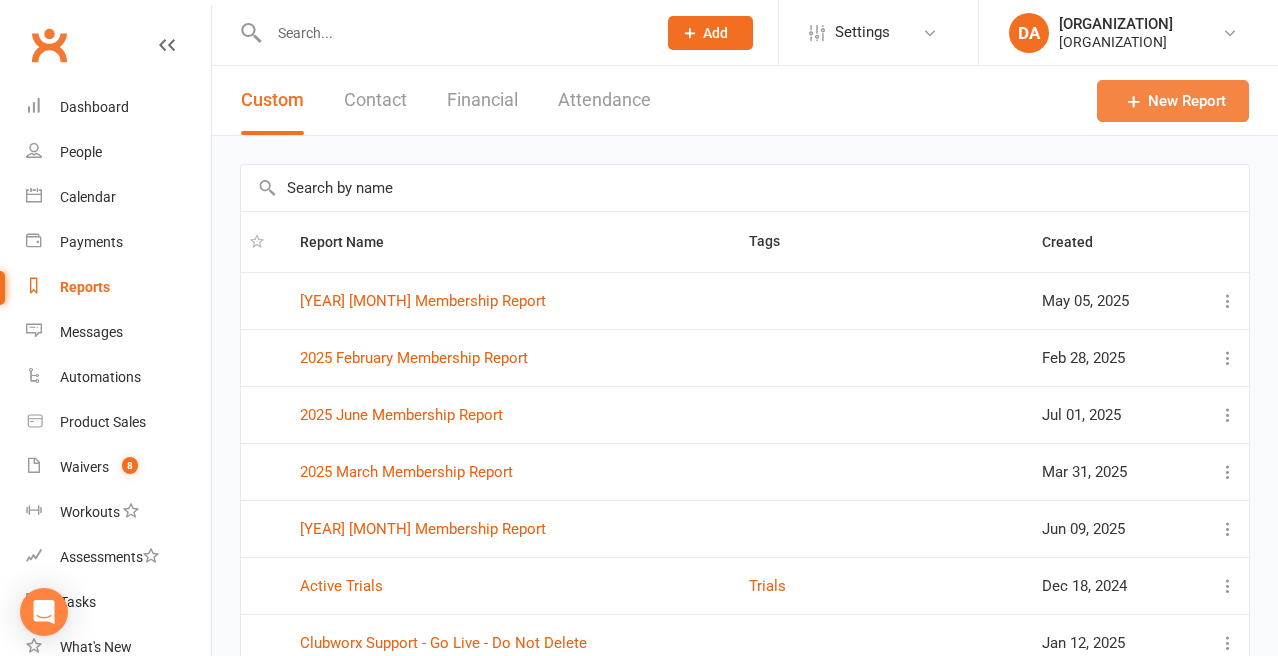 click on "New Report" at bounding box center (1173, 101) 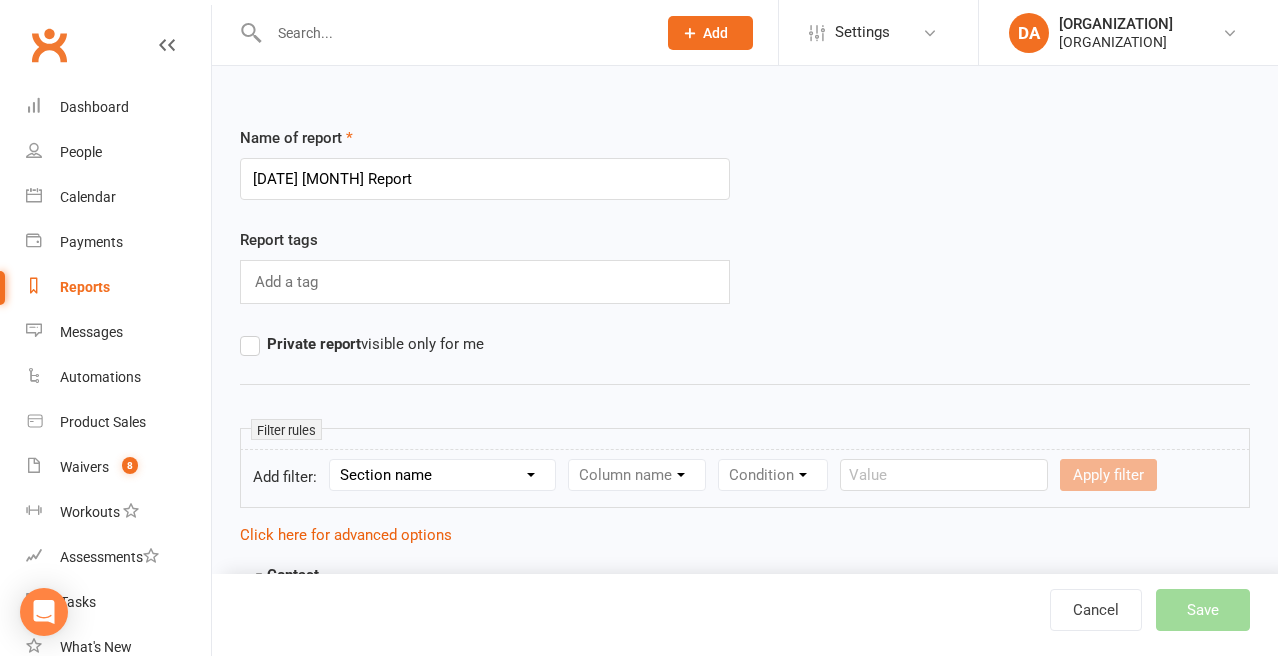 type on "[DATE] [MONTH] Report" 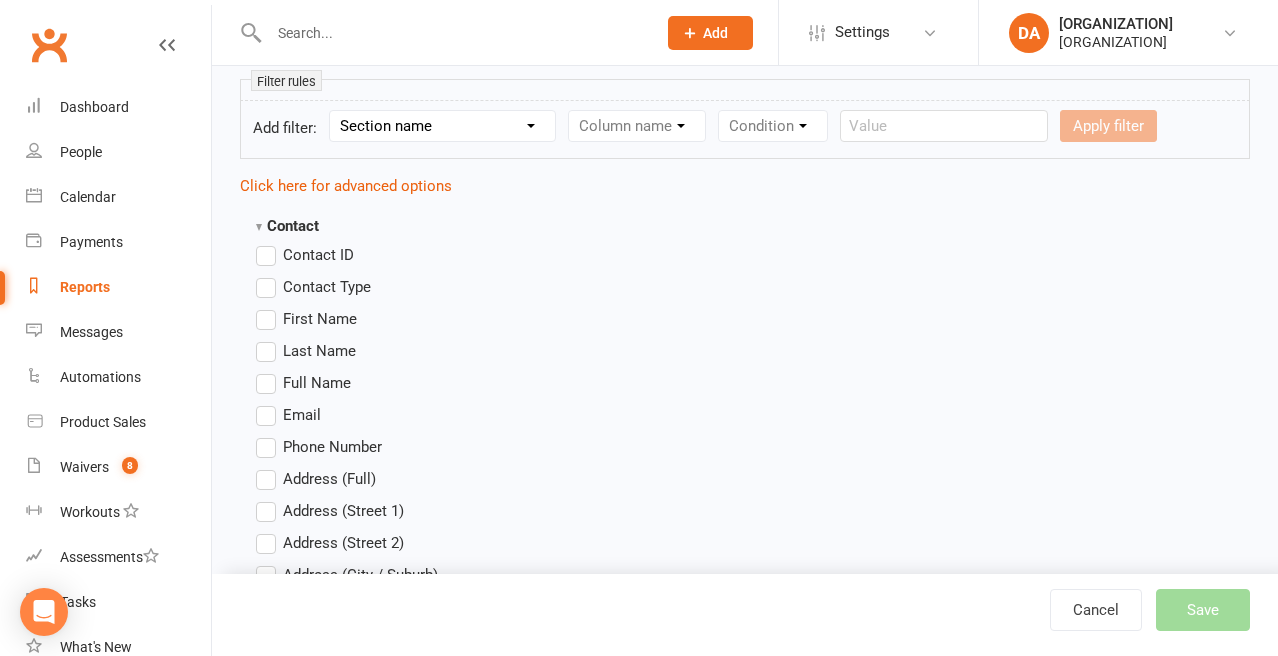 scroll, scrollTop: 411, scrollLeft: 0, axis: vertical 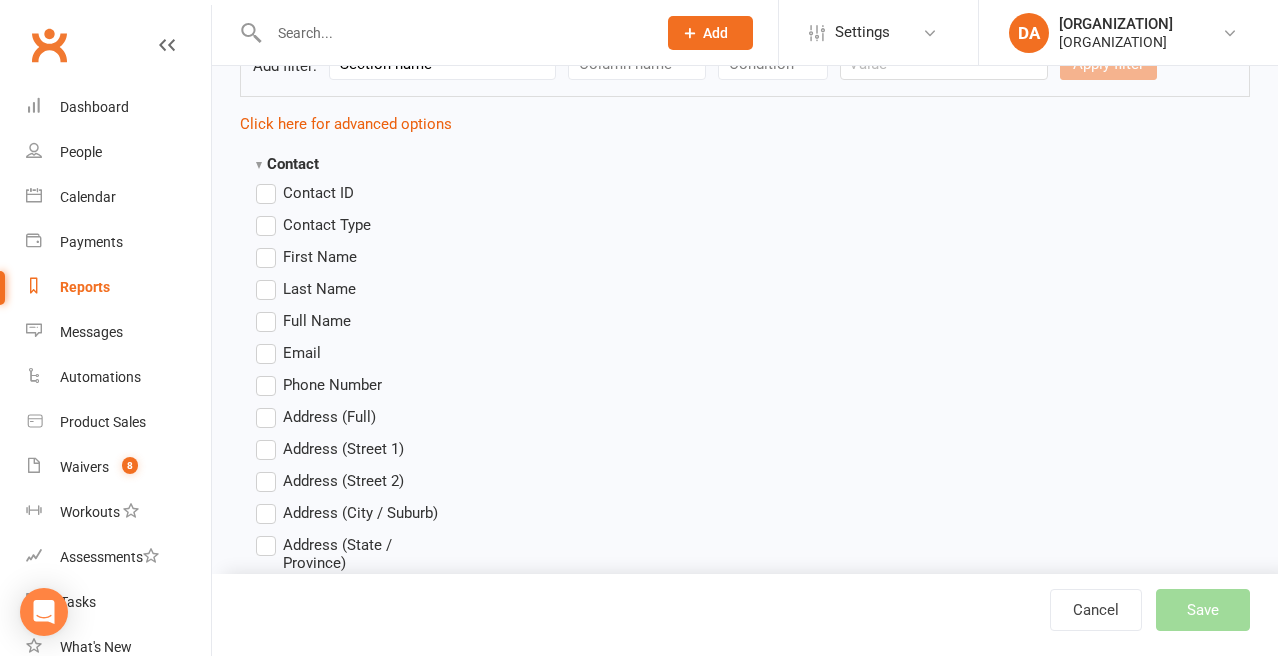 click on "Last Name" at bounding box center (306, 289) 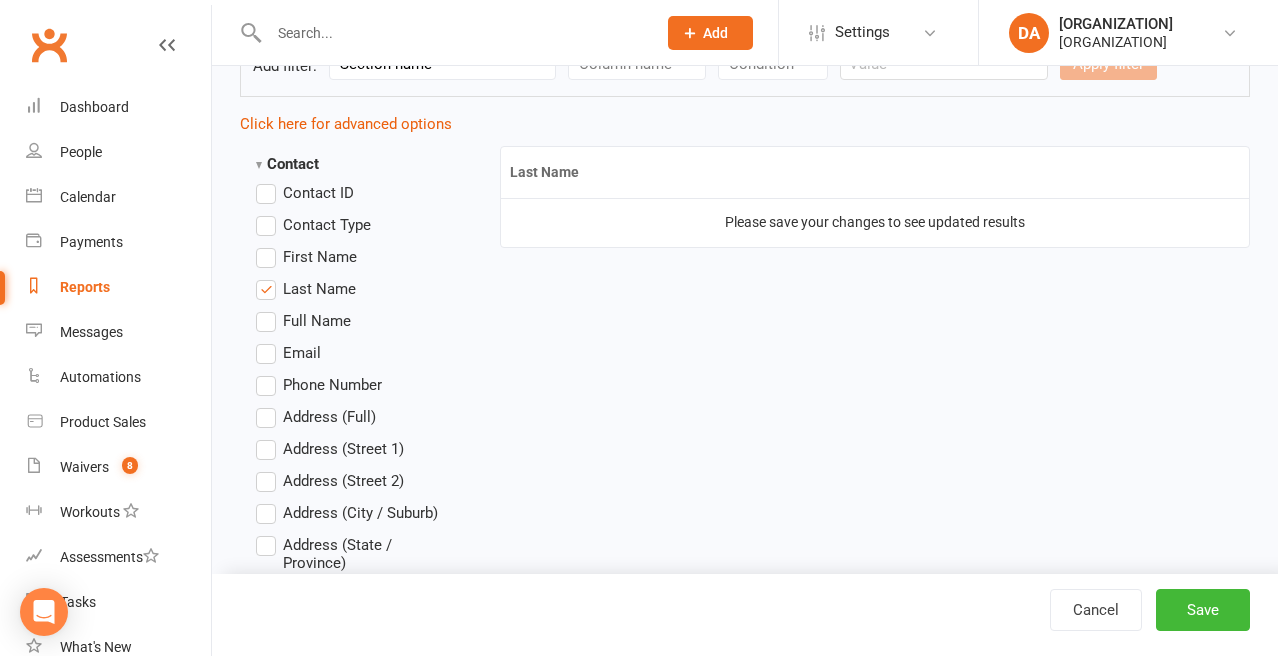 click on "First Name" at bounding box center [306, 257] 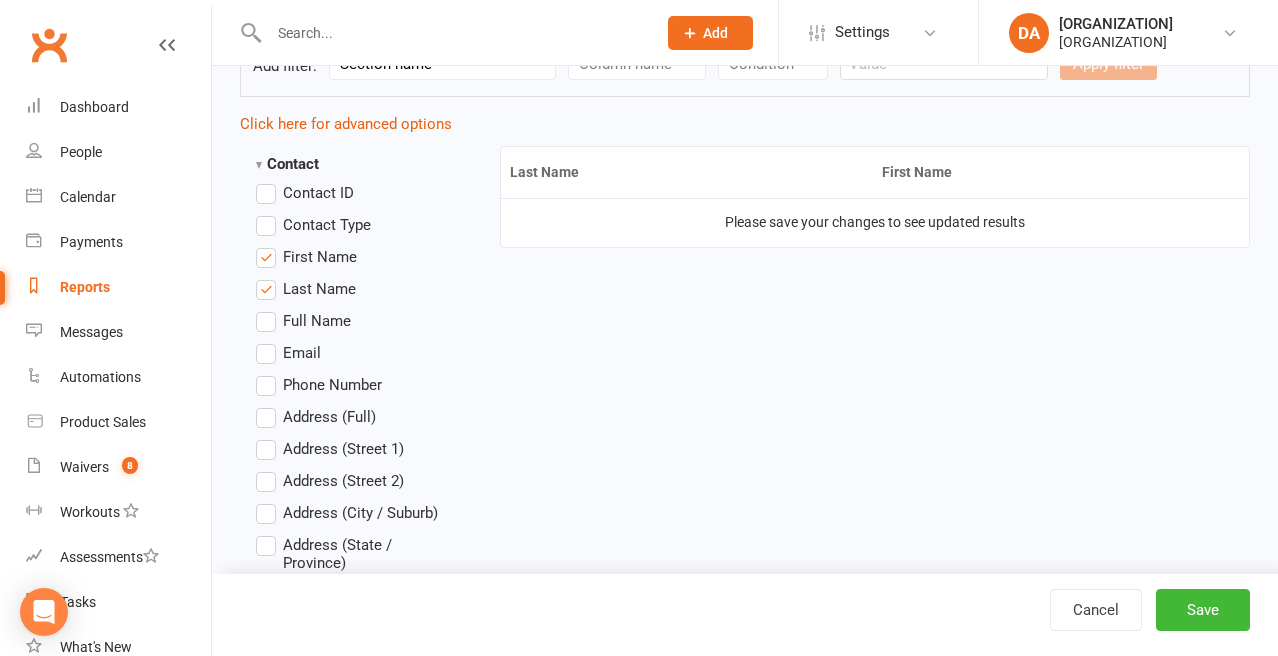 click on "Email" at bounding box center (288, 353) 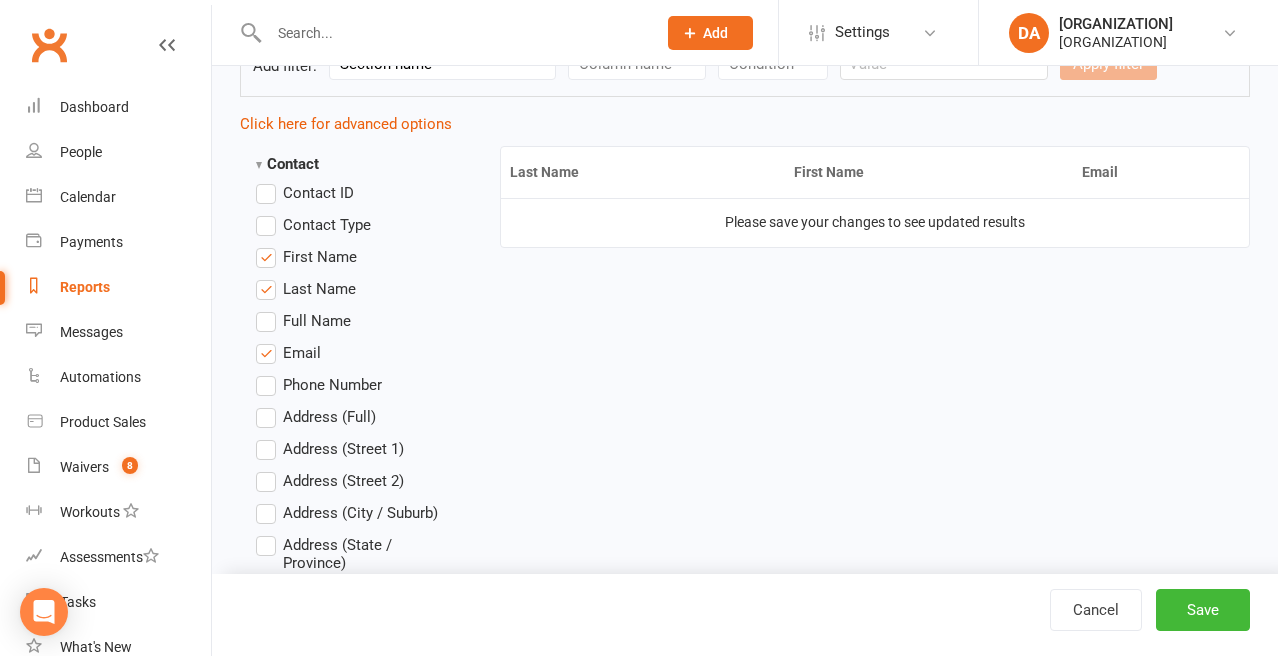 click on "Phone Number" at bounding box center [319, 385] 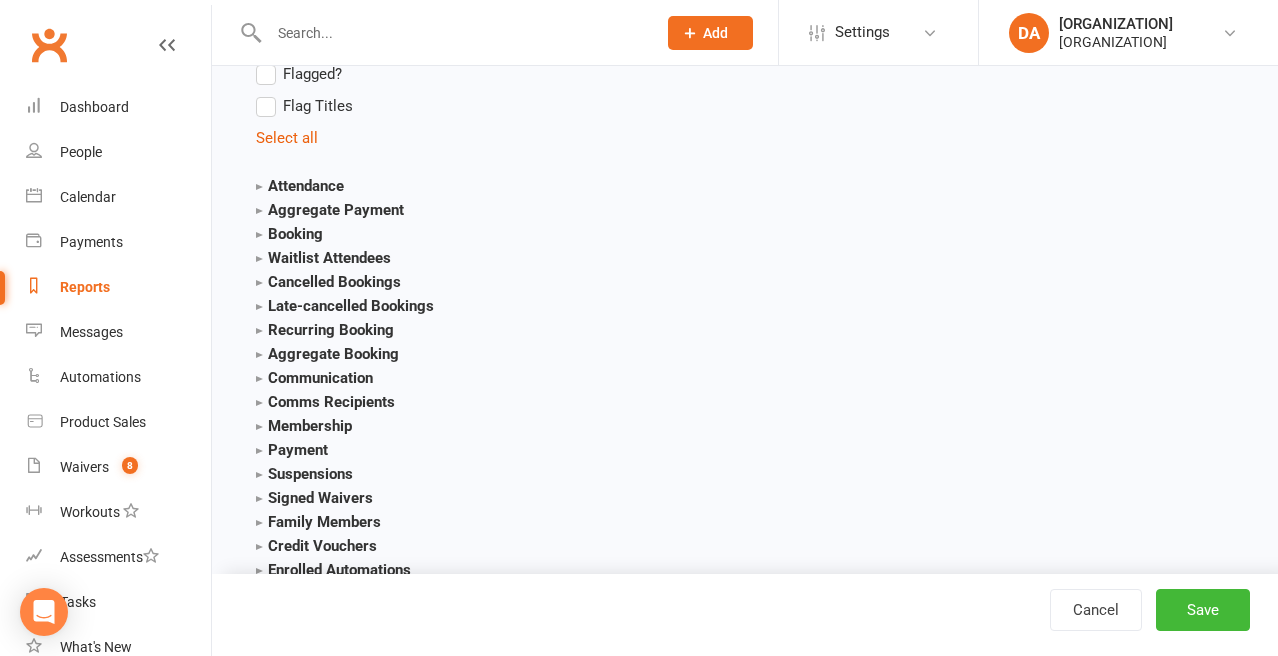 scroll, scrollTop: 2258, scrollLeft: 0, axis: vertical 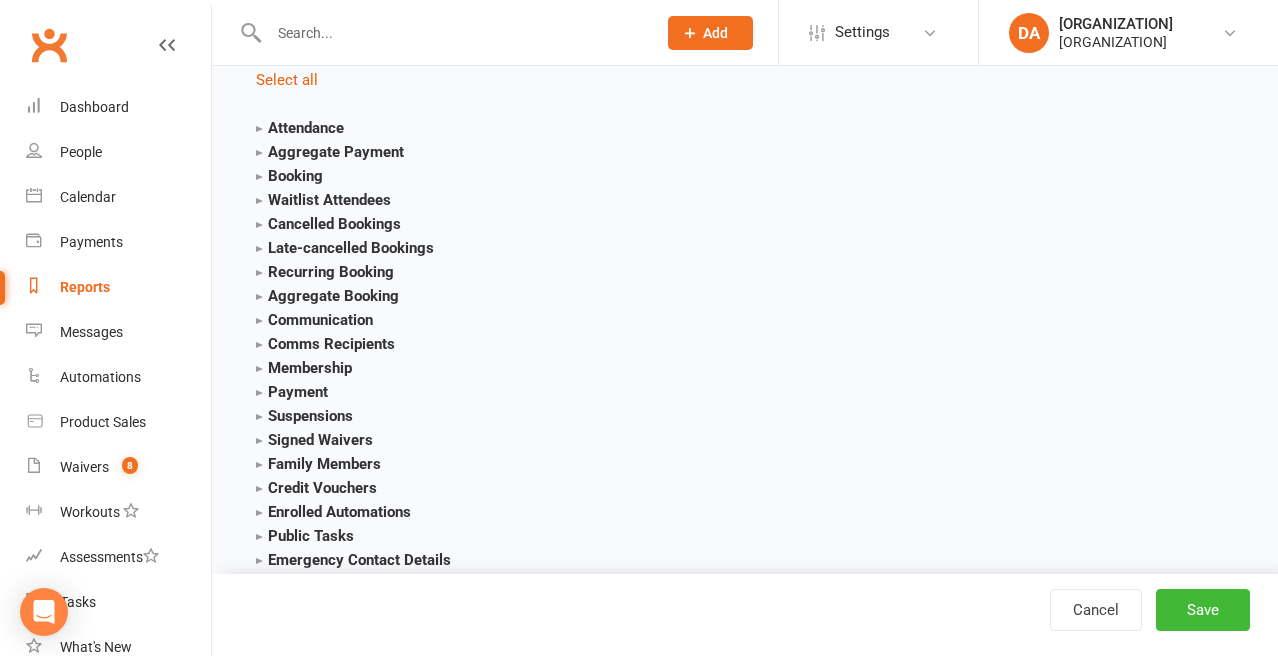 click on "Membership" at bounding box center [304, 368] 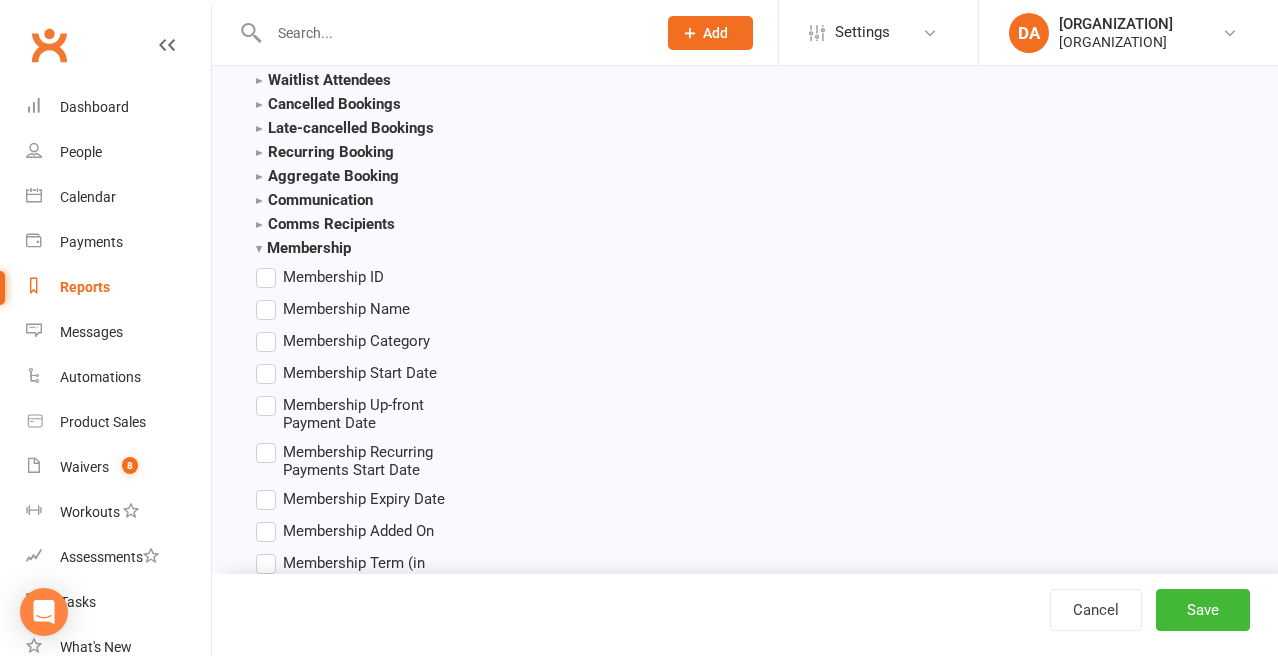 scroll, scrollTop: 2407, scrollLeft: 0, axis: vertical 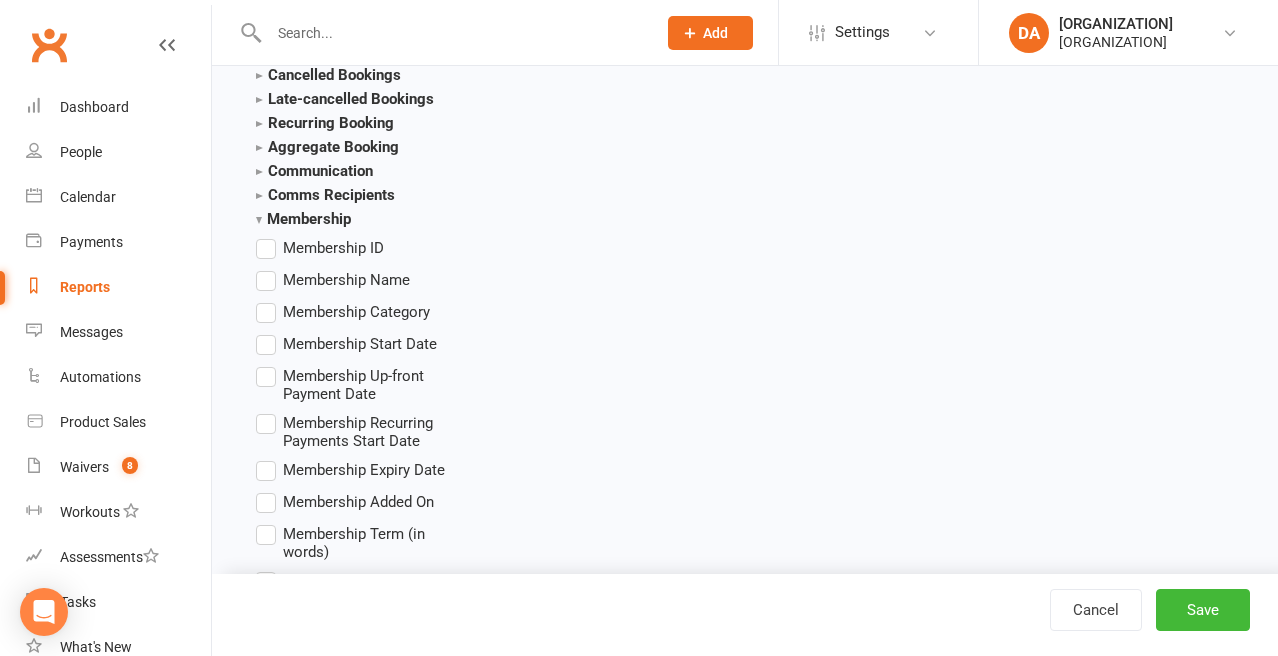 click on "Membership Name" at bounding box center [333, 280] 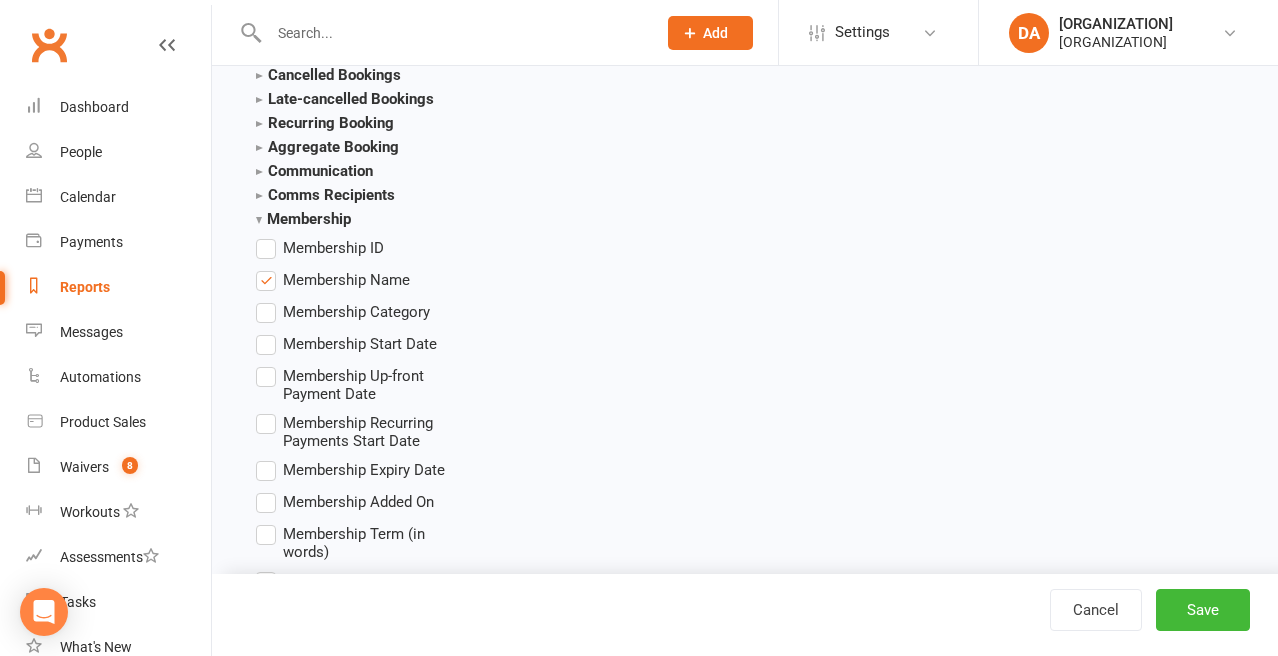 click on "Membership Start Date" at bounding box center [346, 344] 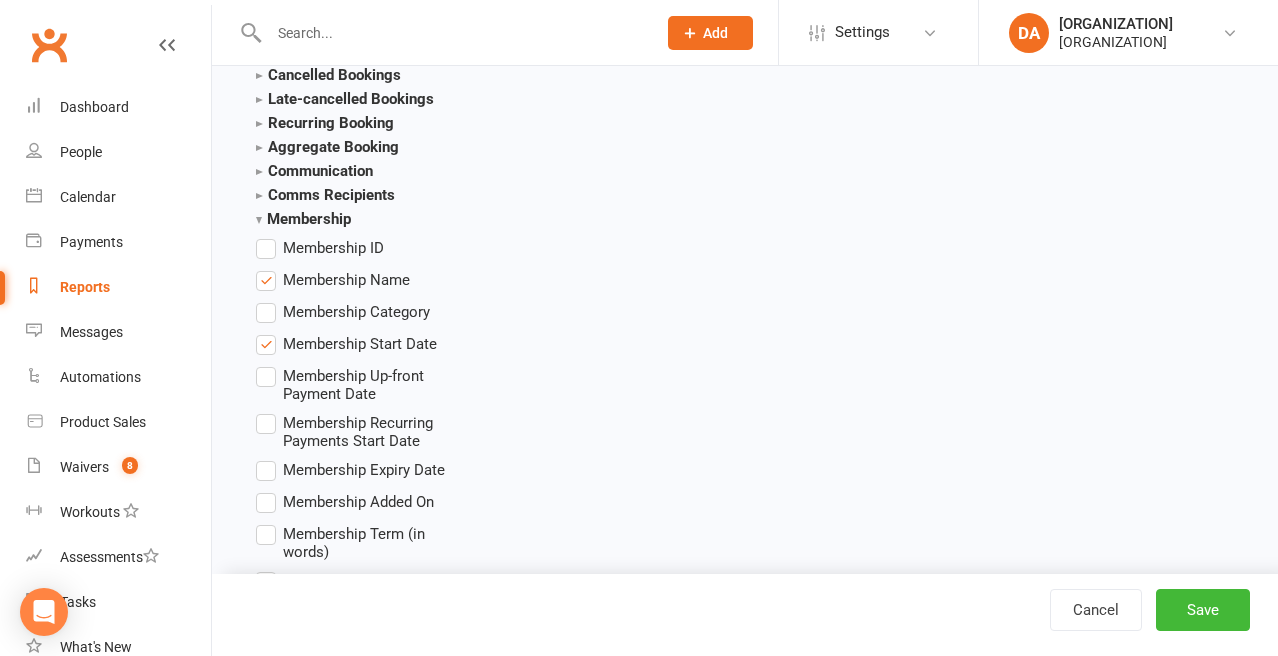 click on "Membership Expiry Date" at bounding box center (350, 470) 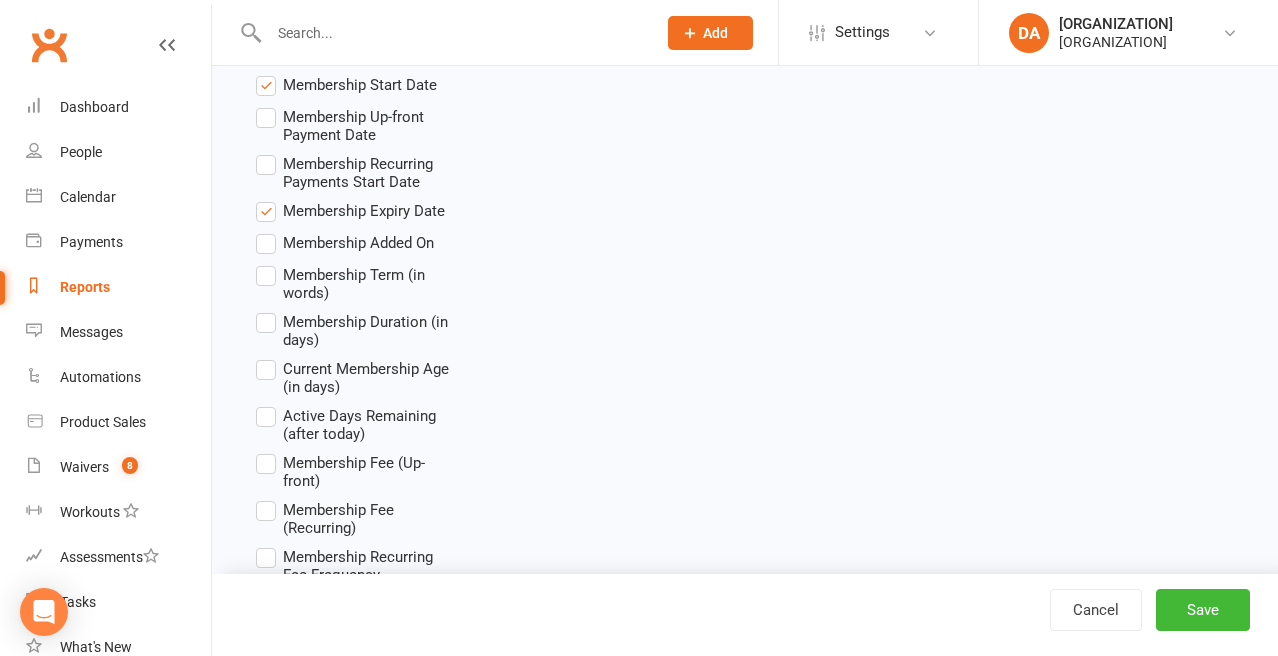 scroll, scrollTop: 2678, scrollLeft: 0, axis: vertical 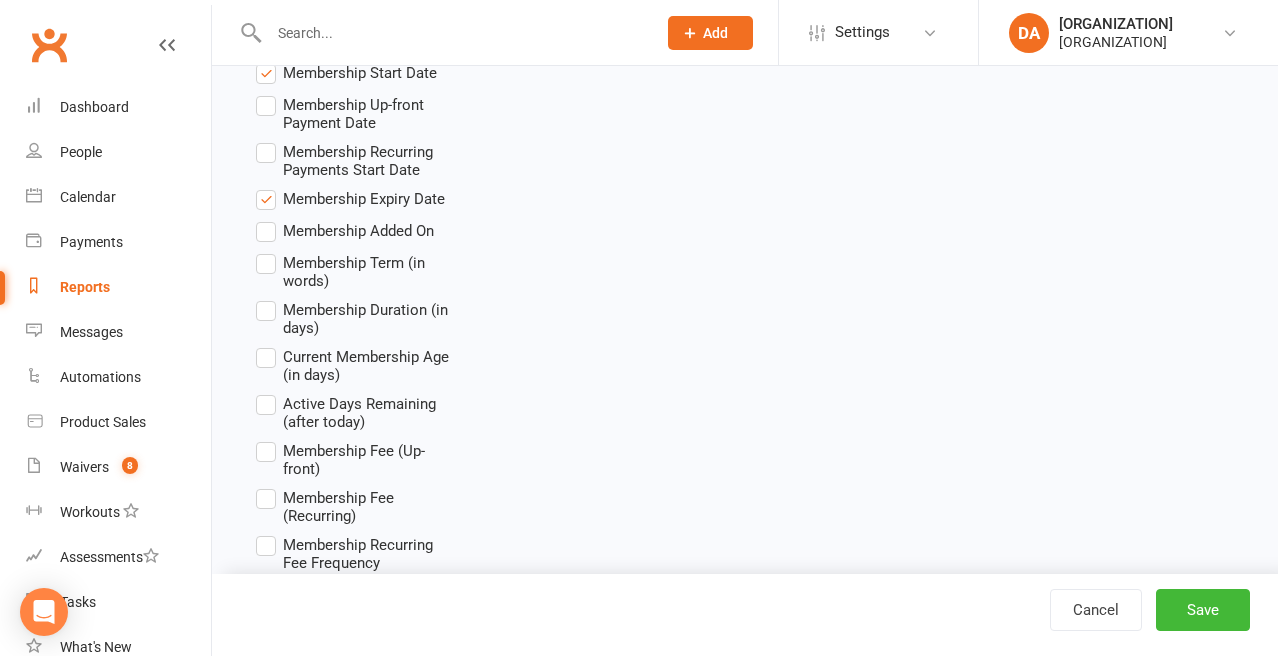 click on "Current Membership Age (in days)" at bounding box center [355, 364] 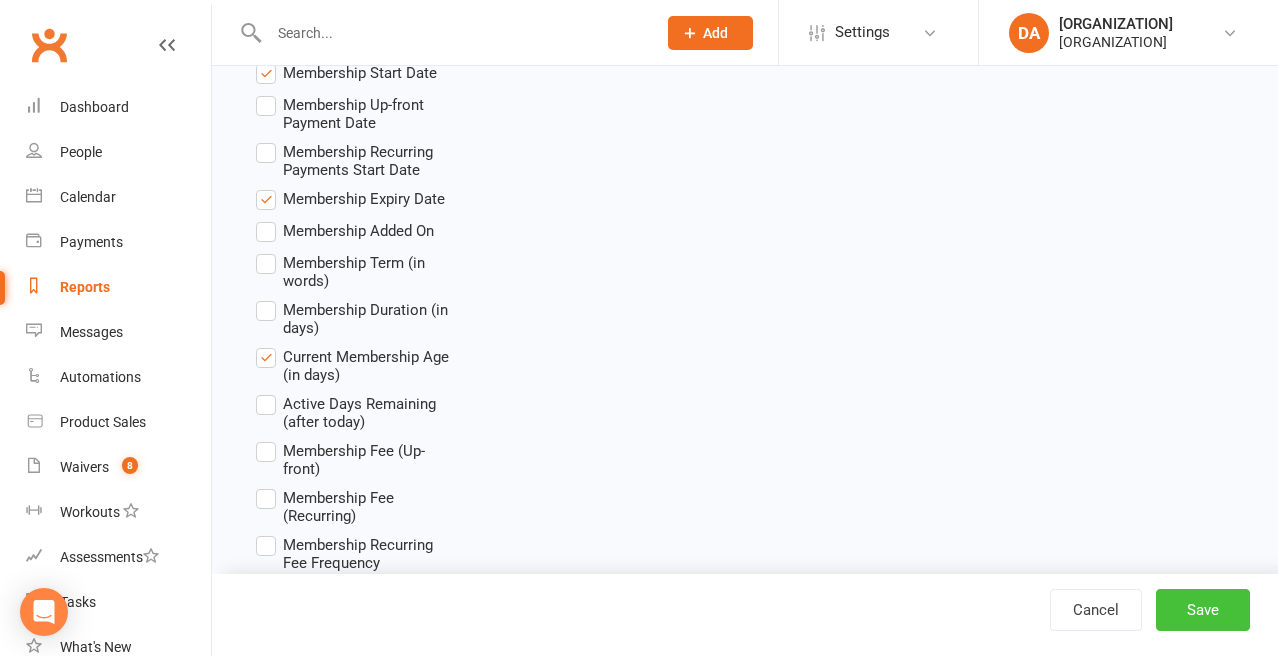 click on "Save" at bounding box center [1203, 610] 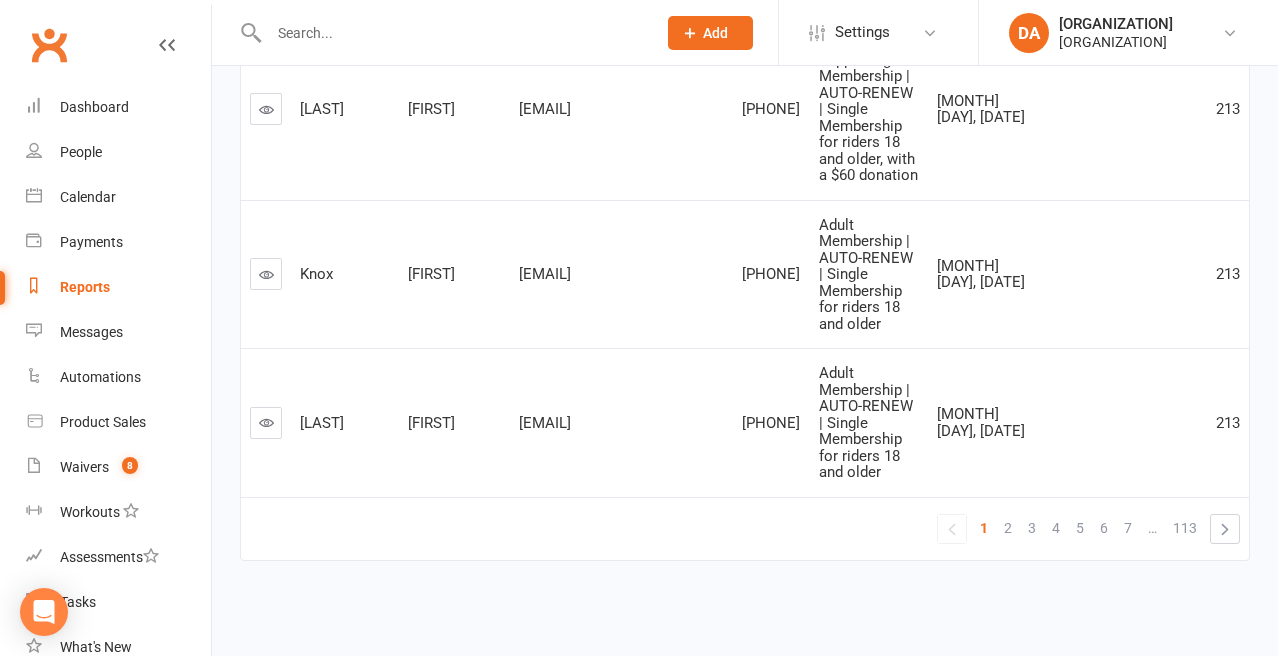 scroll, scrollTop: 0, scrollLeft: 0, axis: both 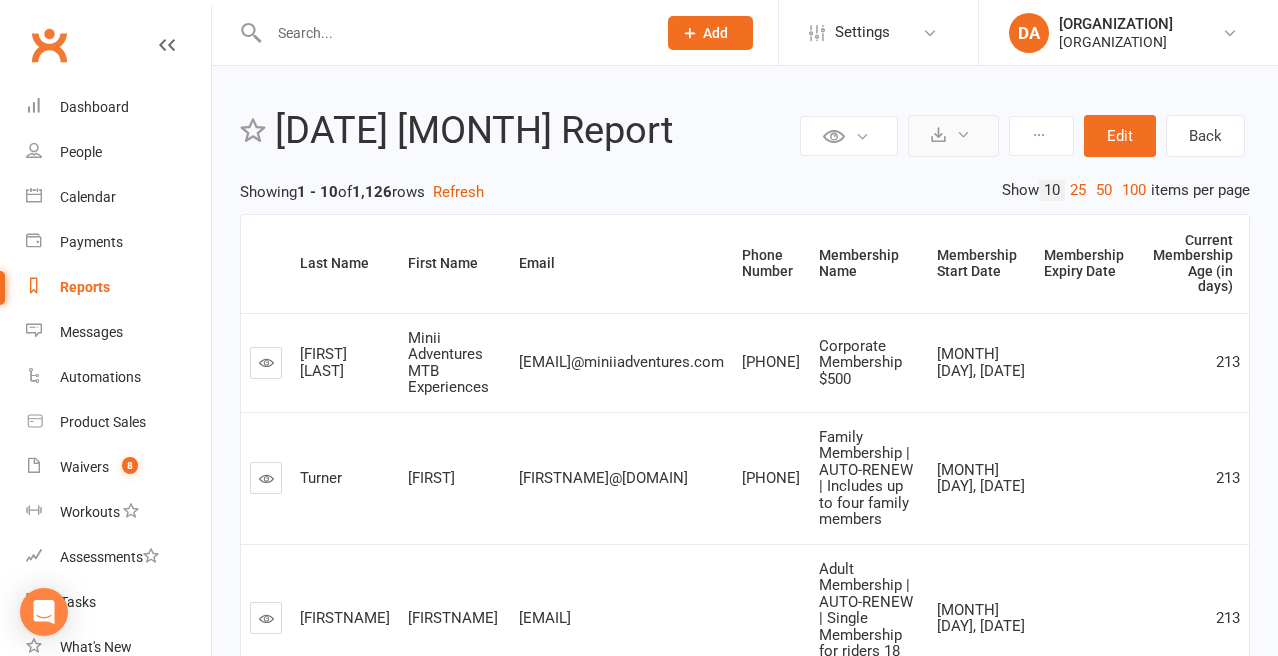 click at bounding box center [953, 136] 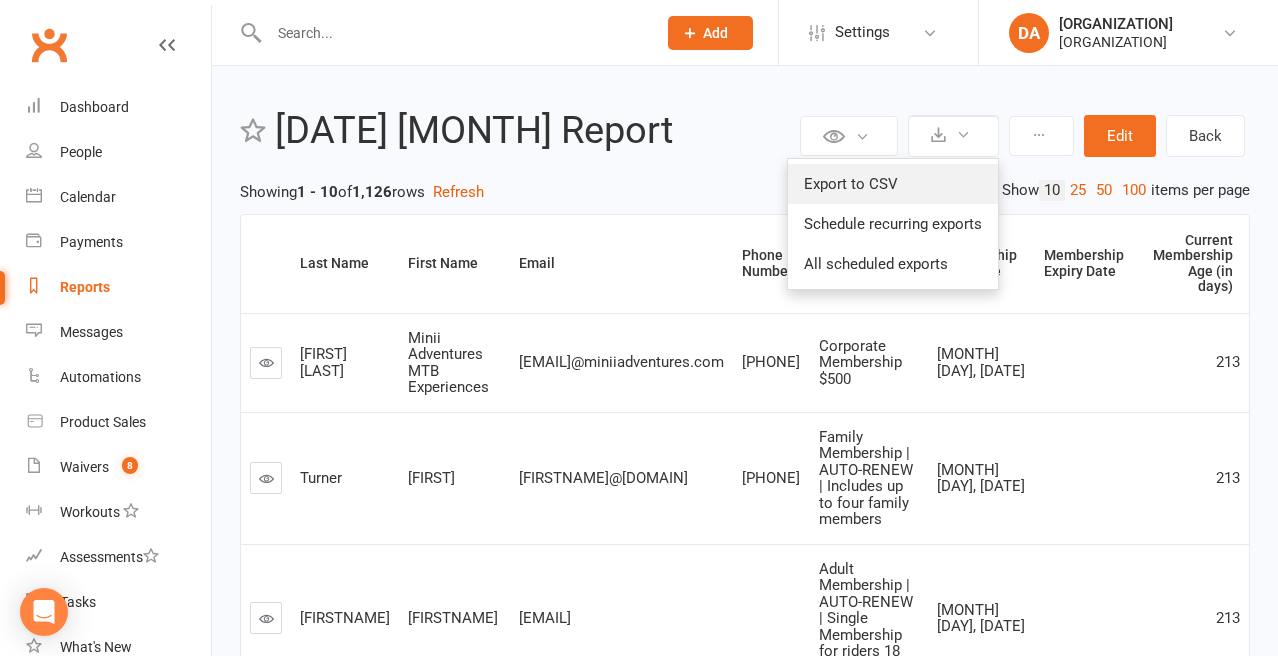 click on "Export to CSV" at bounding box center [893, 184] 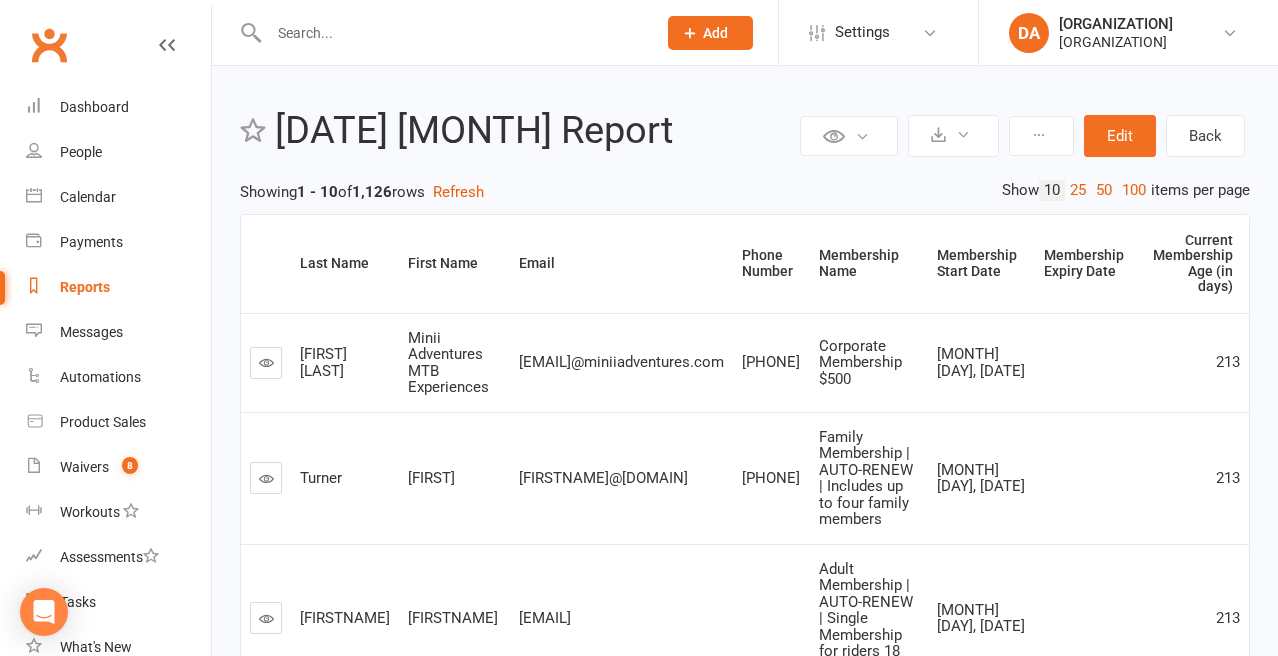 click at bounding box center (452, 33) 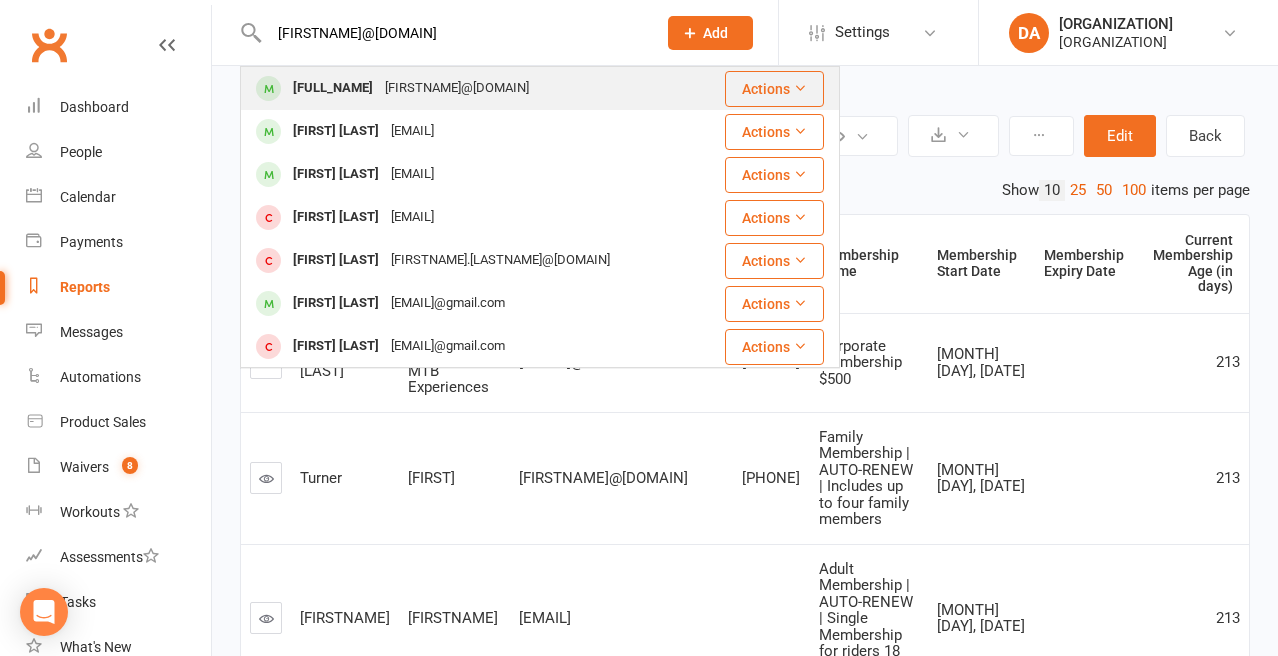 type on "[FIRSTNAME]@[DOMAIN]" 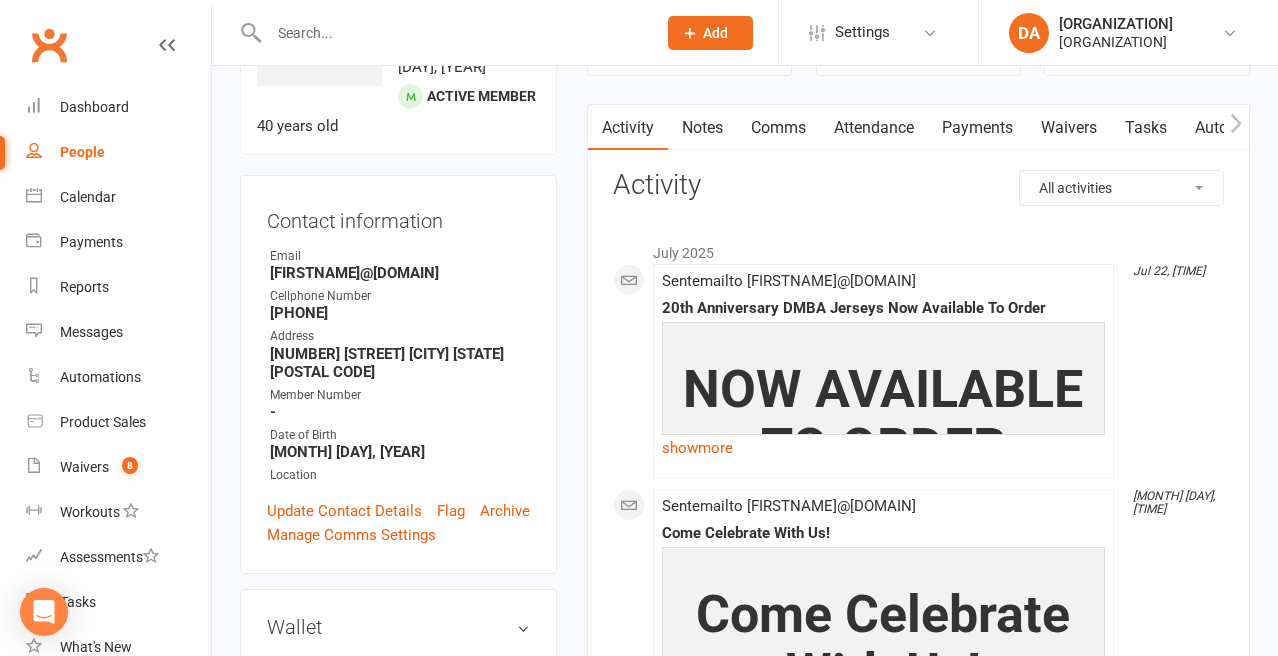 scroll, scrollTop: 0, scrollLeft: 0, axis: both 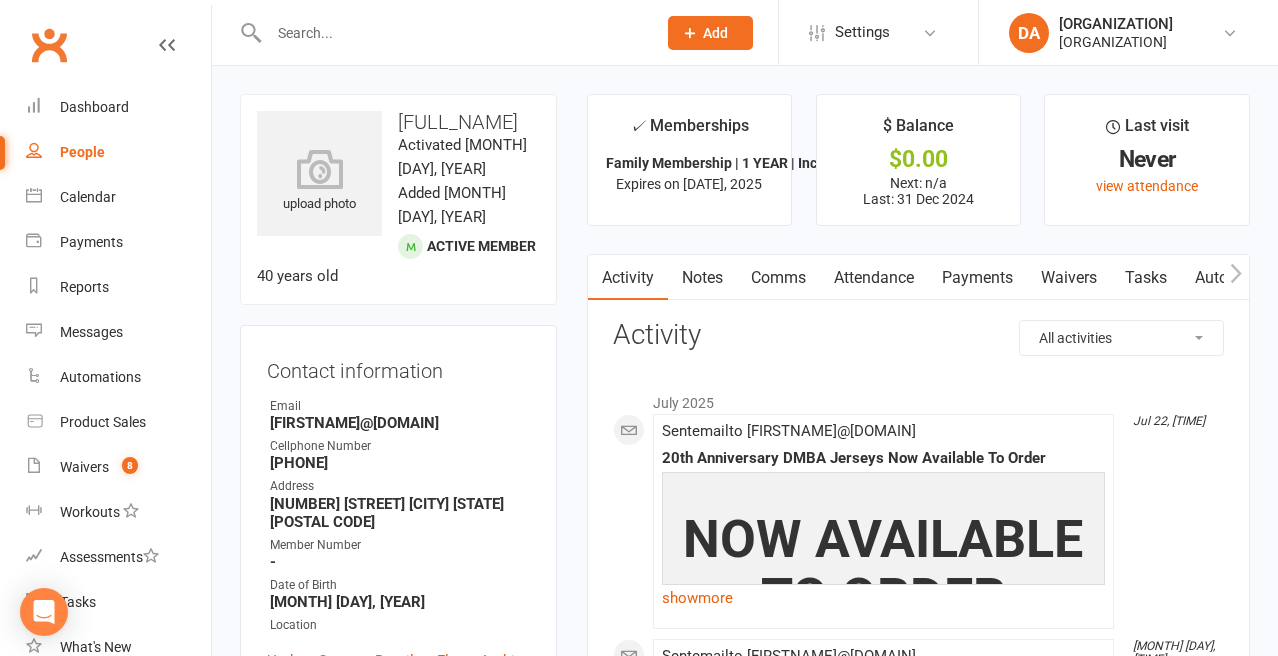 click 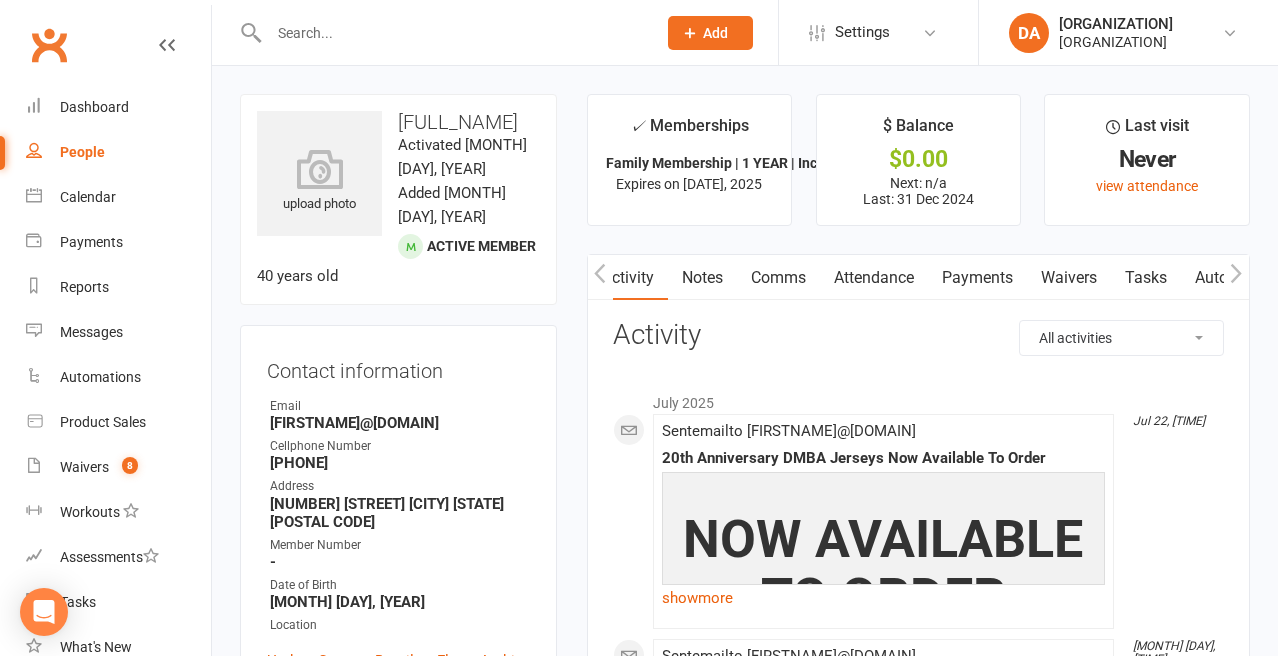 scroll, scrollTop: 0, scrollLeft: 186, axis: horizontal 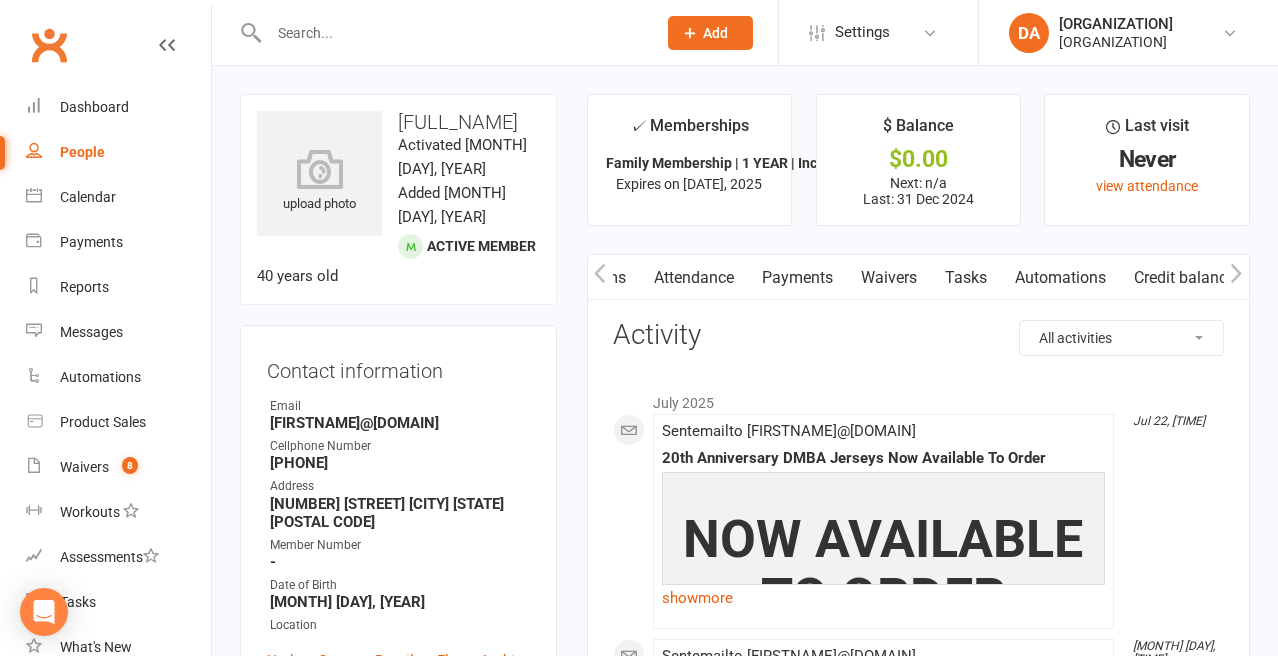 click on "Payments" at bounding box center [797, 278] 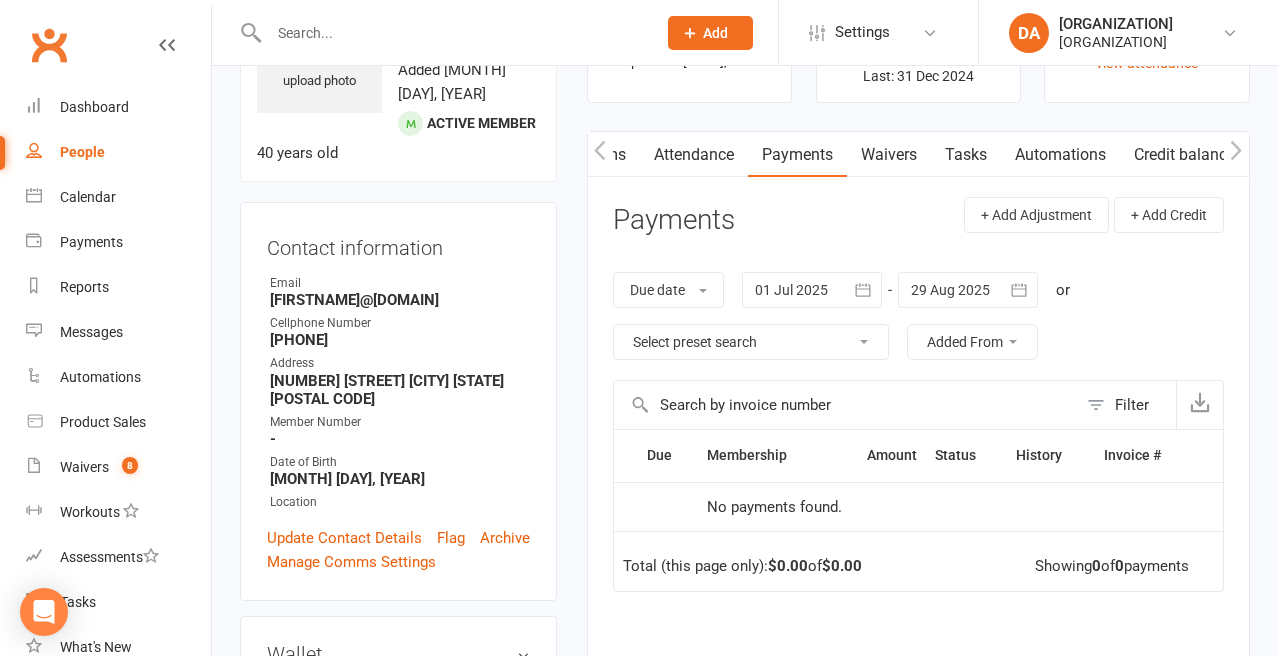 scroll, scrollTop: 108, scrollLeft: 0, axis: vertical 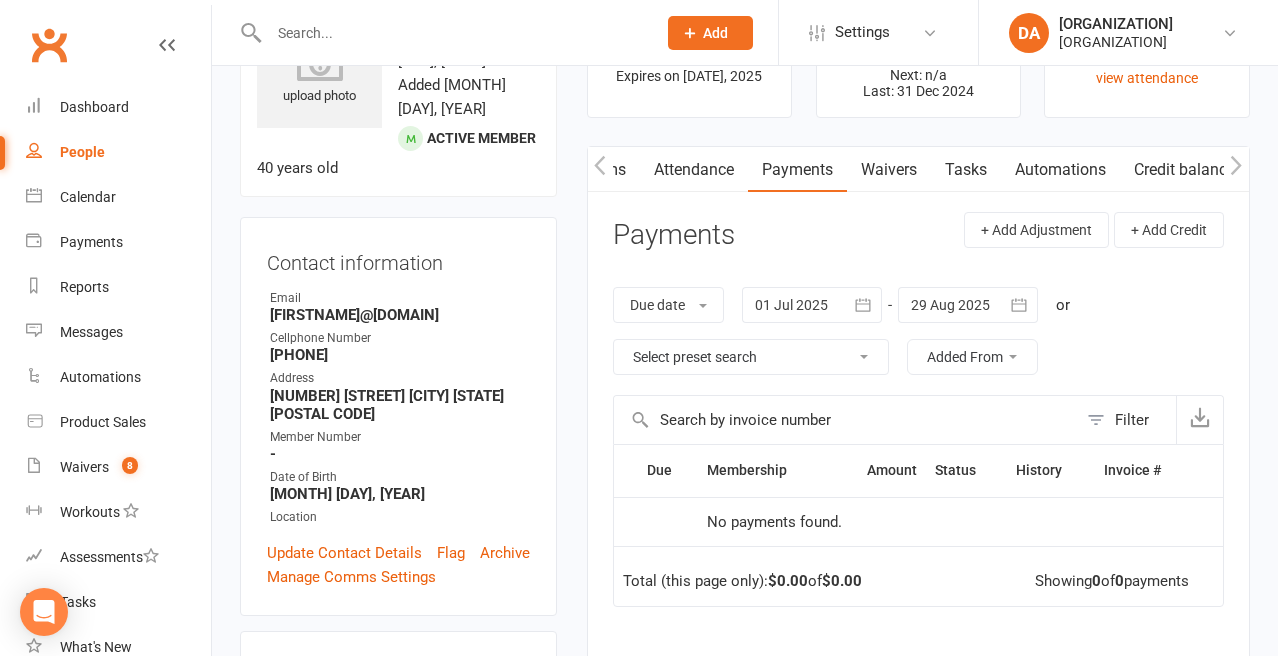 click 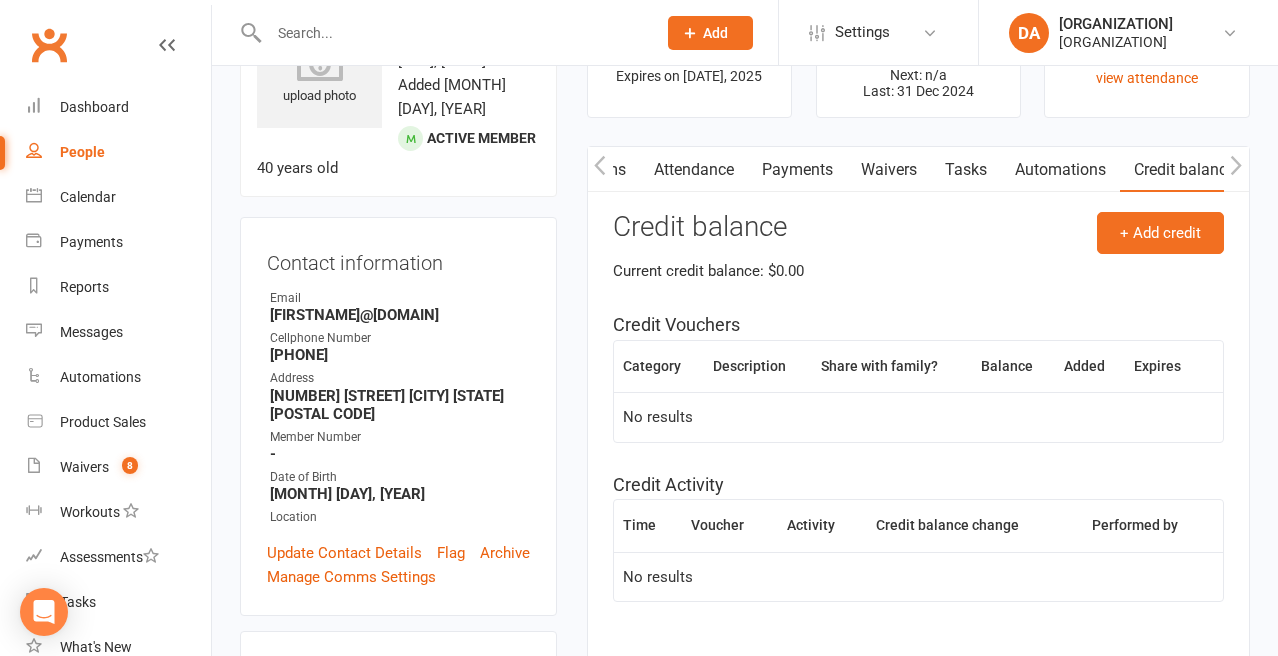 click 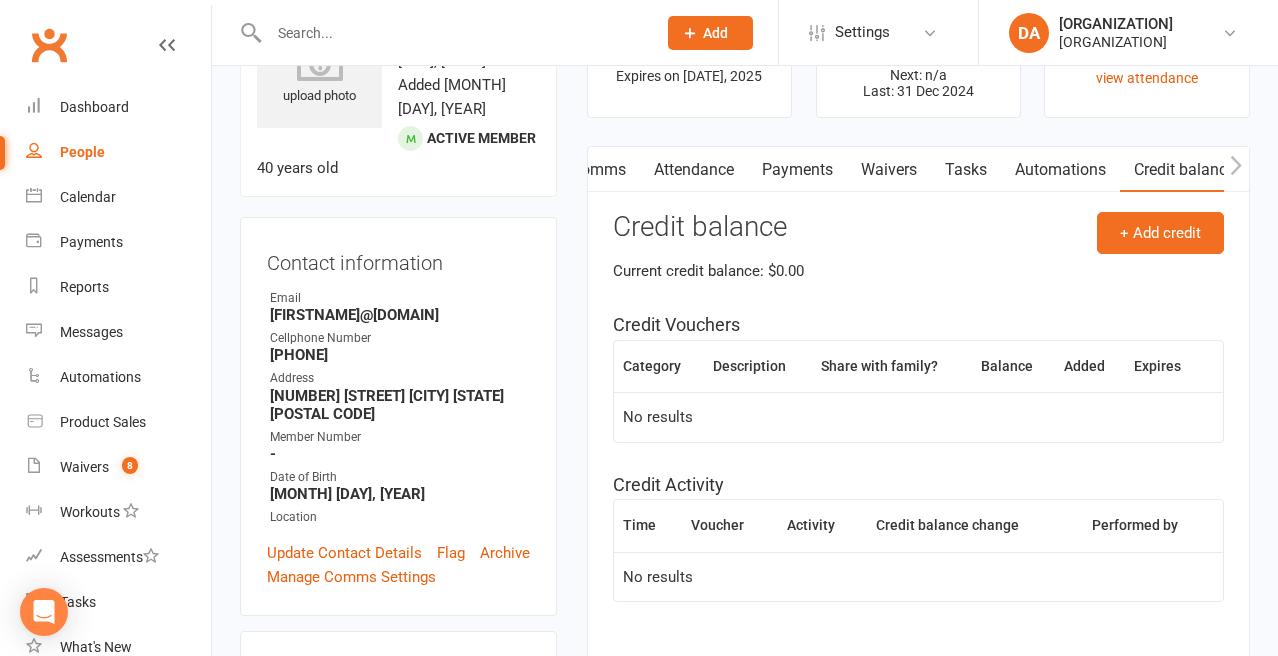 scroll, scrollTop: 0, scrollLeft: 0, axis: both 